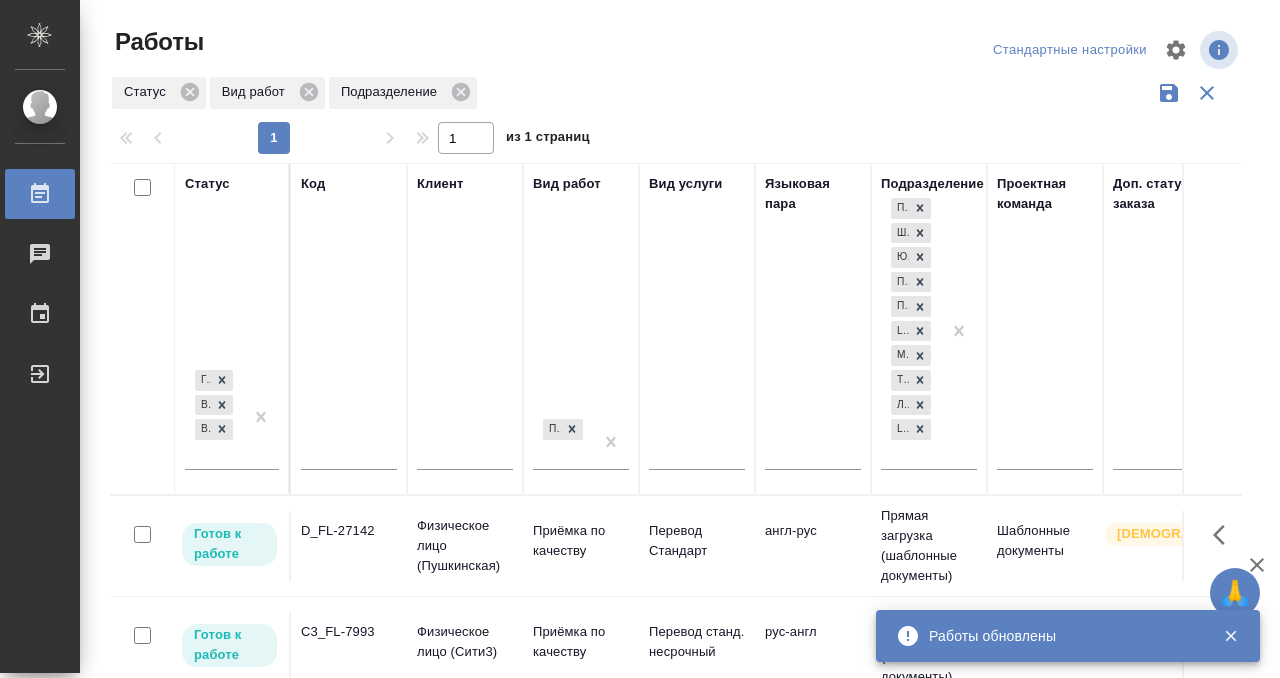 scroll, scrollTop: 0, scrollLeft: 0, axis: both 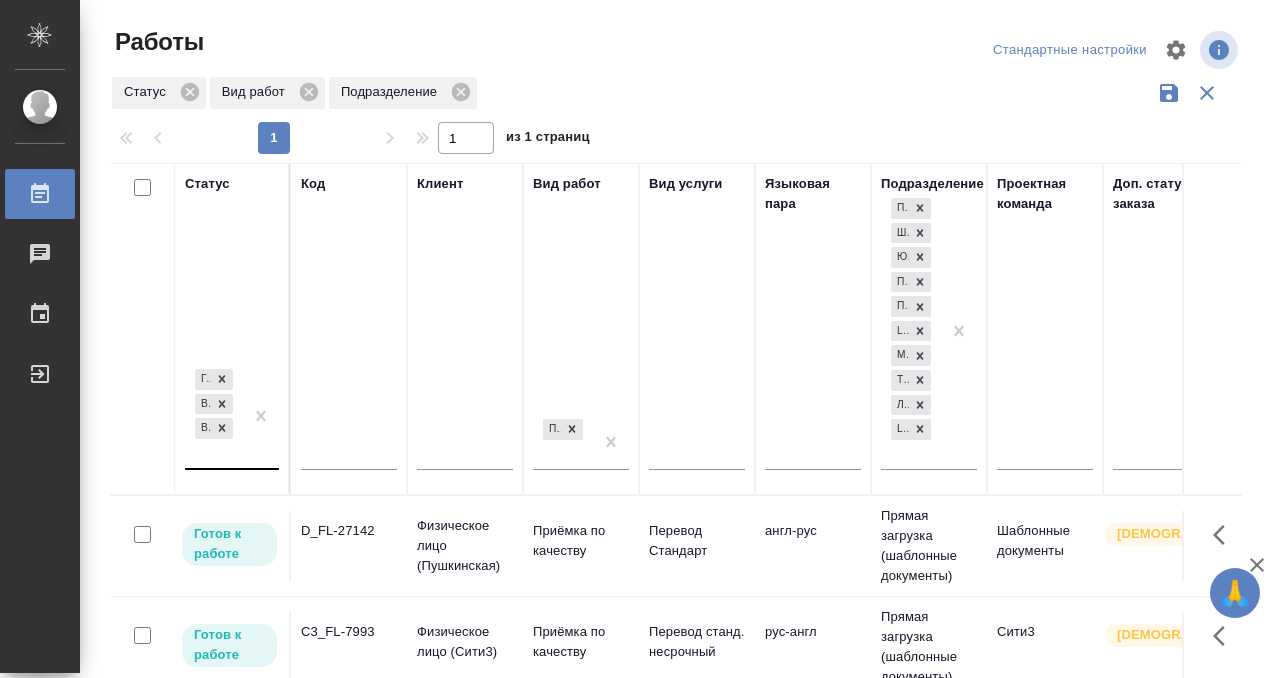 click on "Готов к работе В работе В ожидании" at bounding box center (214, 416) 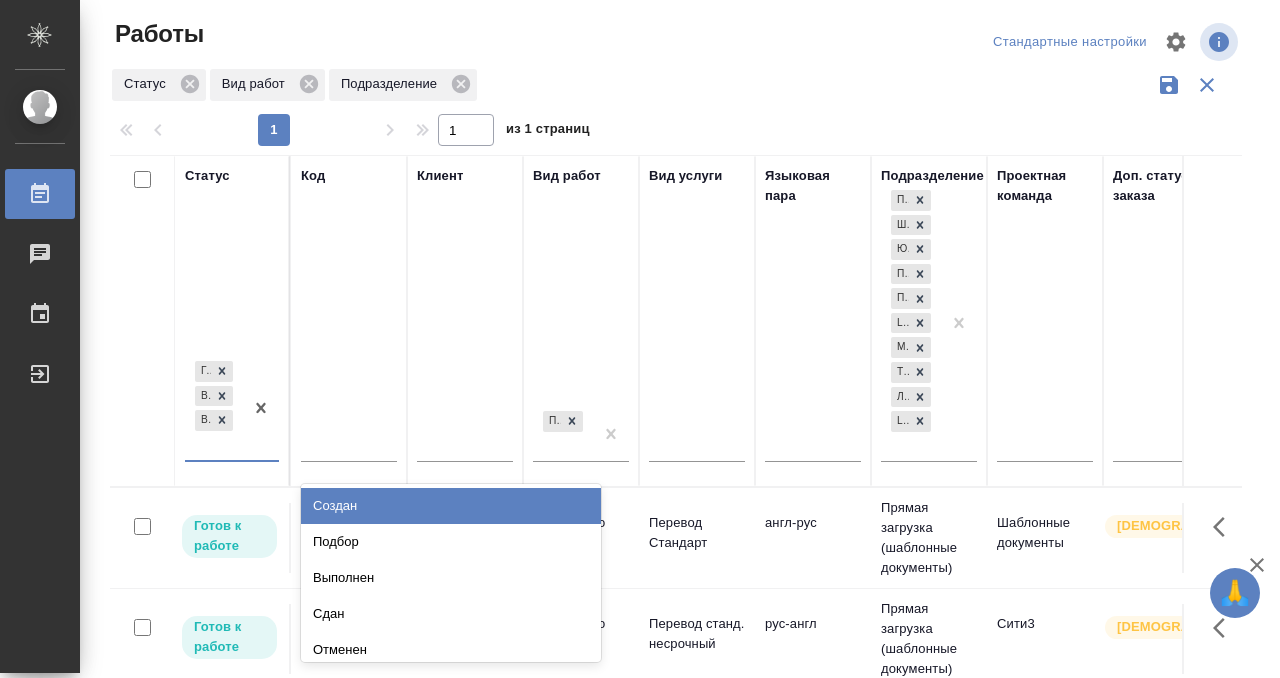 scroll, scrollTop: 10, scrollLeft: 0, axis: vertical 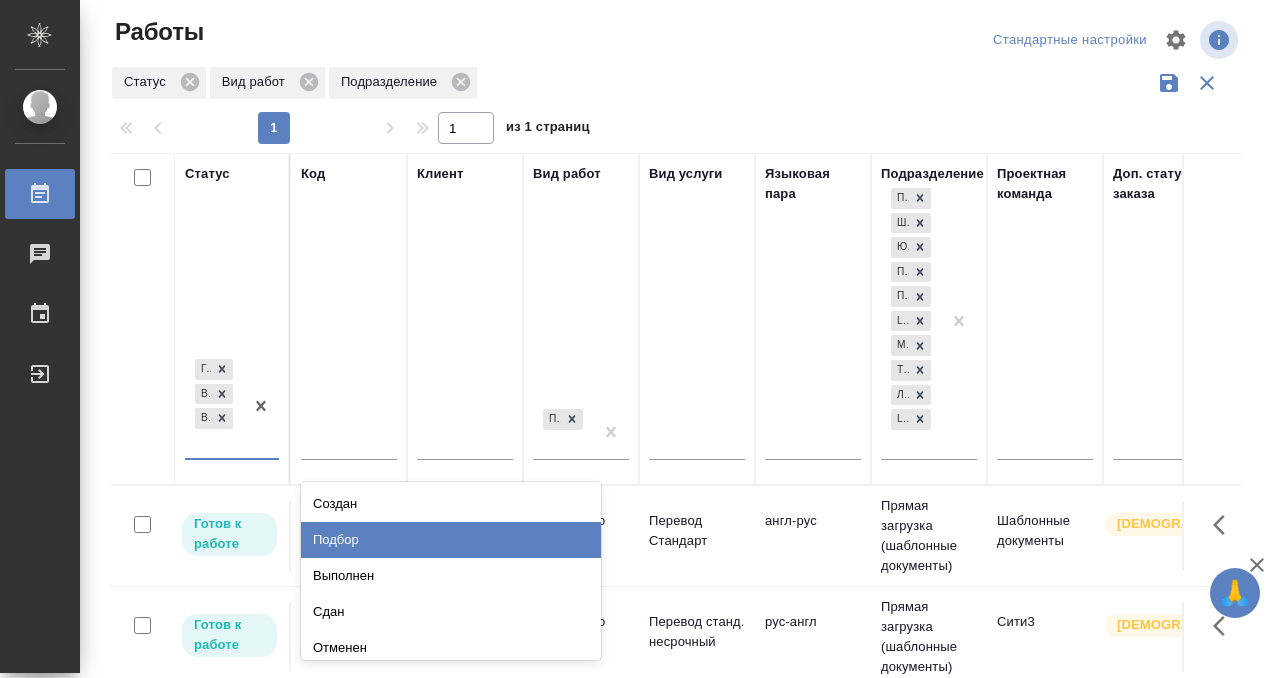 click on "Подбор" at bounding box center [451, 540] 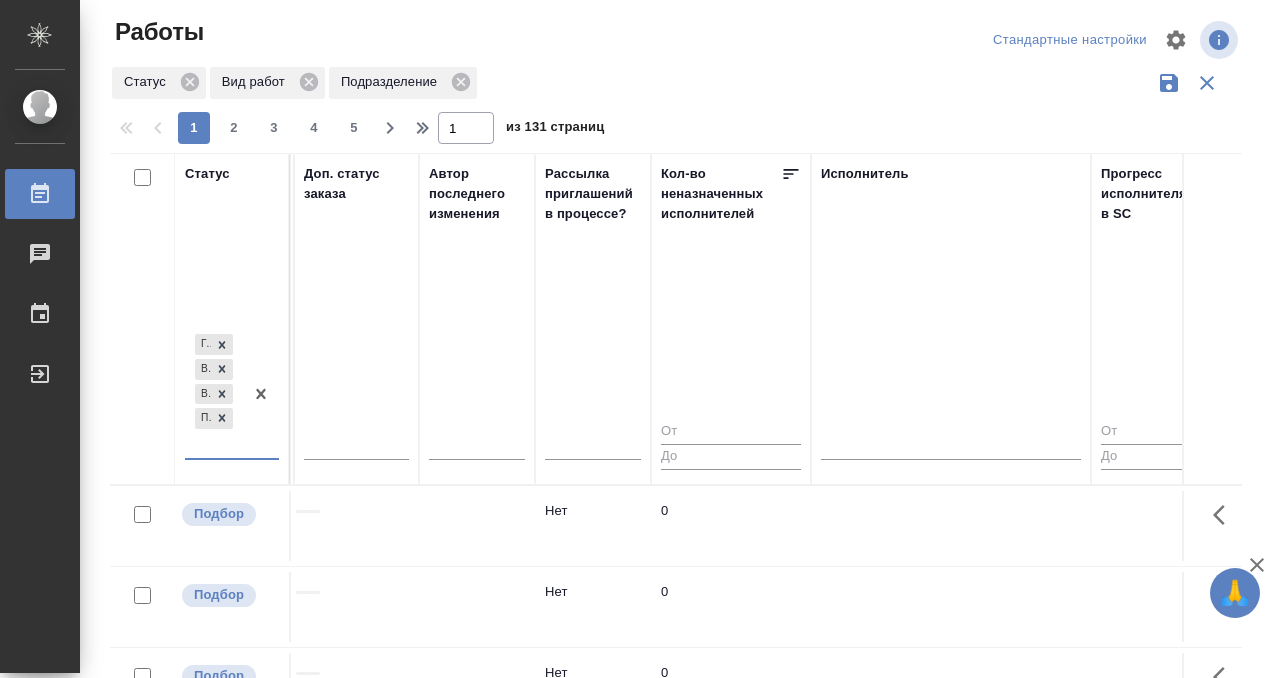 scroll, scrollTop: 0, scrollLeft: 1143, axis: horizontal 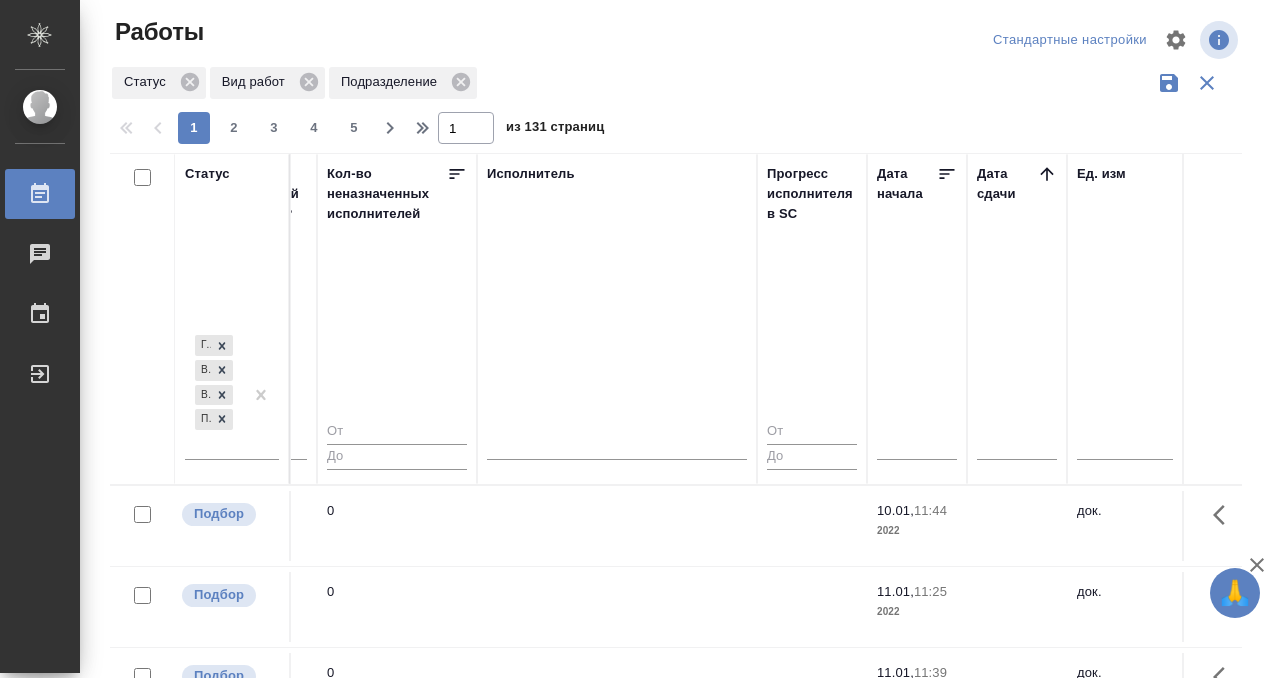 click 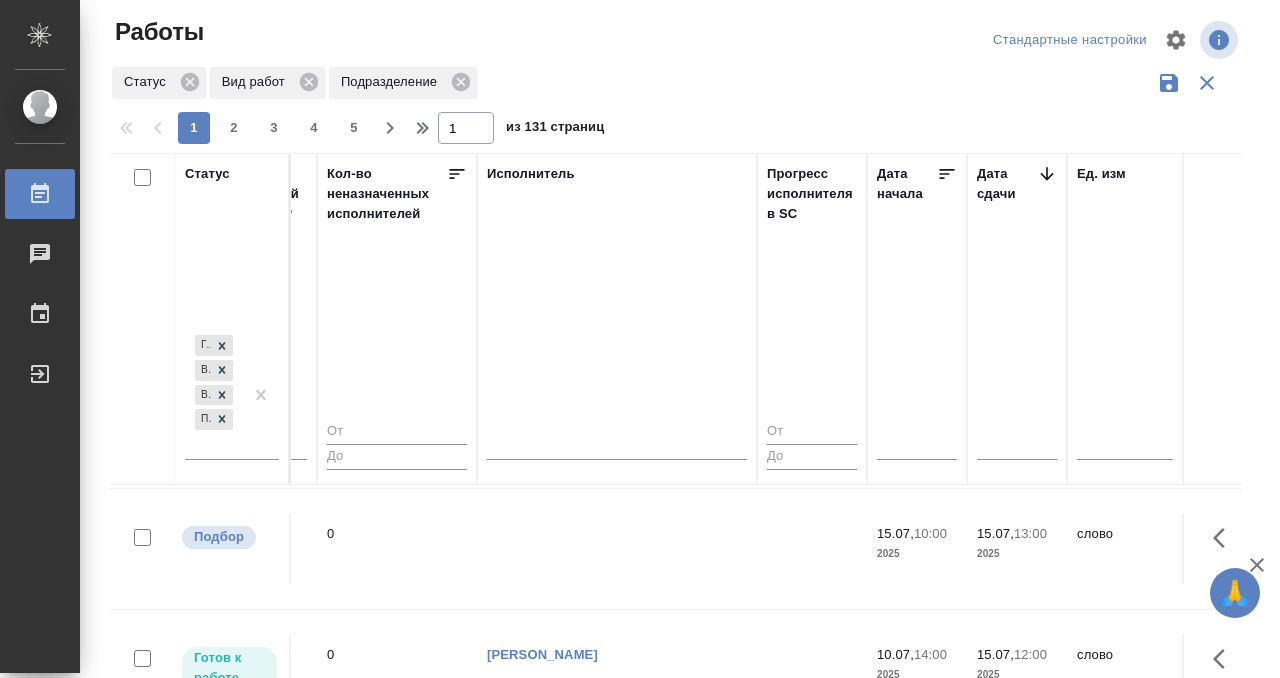 scroll, scrollTop: 703, scrollLeft: 1143, axis: both 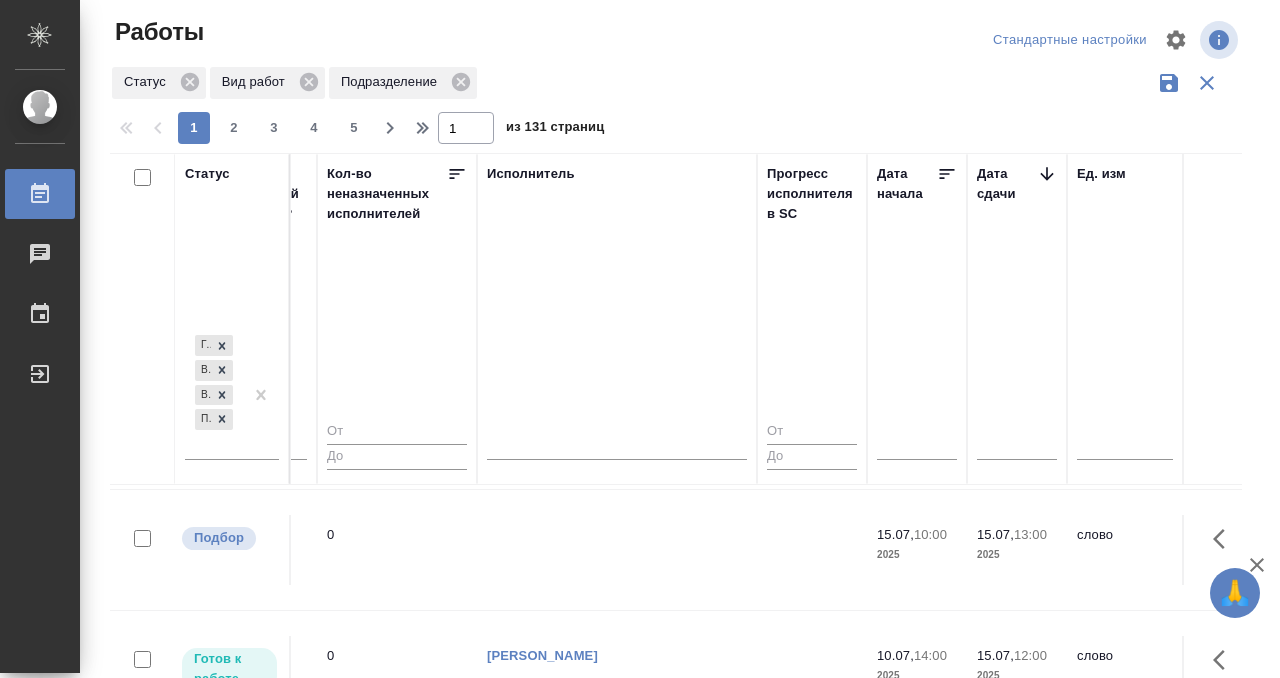 click at bounding box center [617, -167] 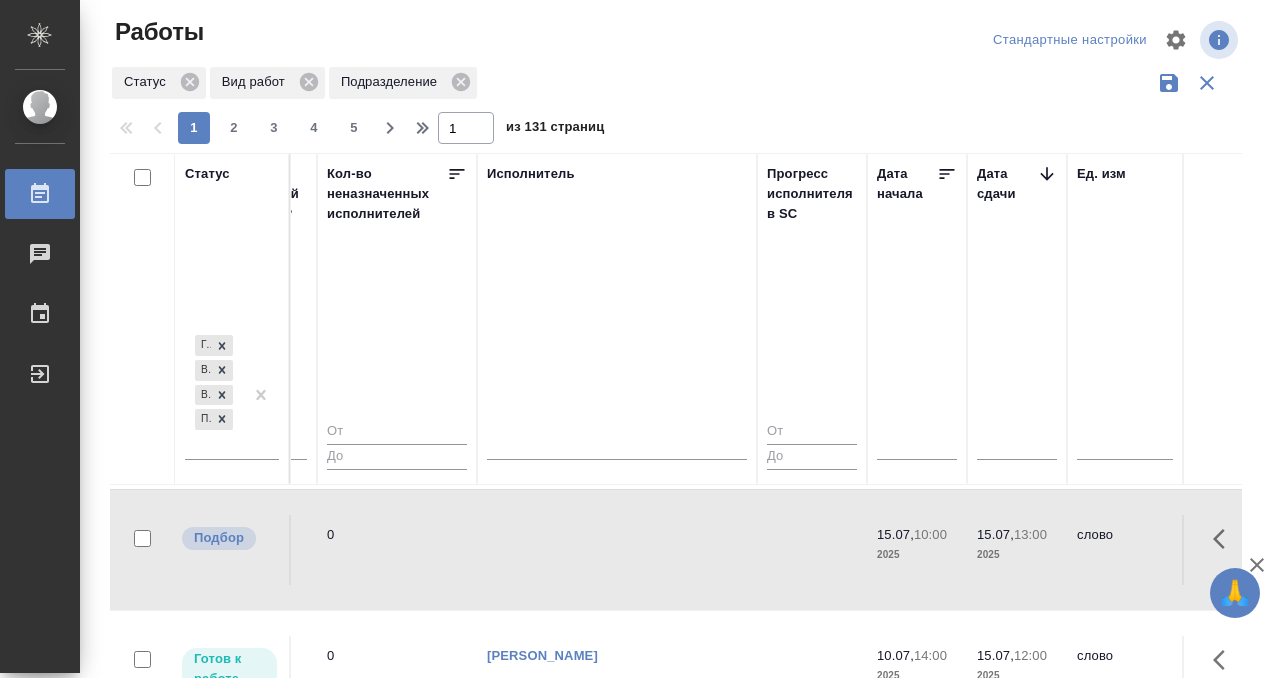 click at bounding box center [617, -167] 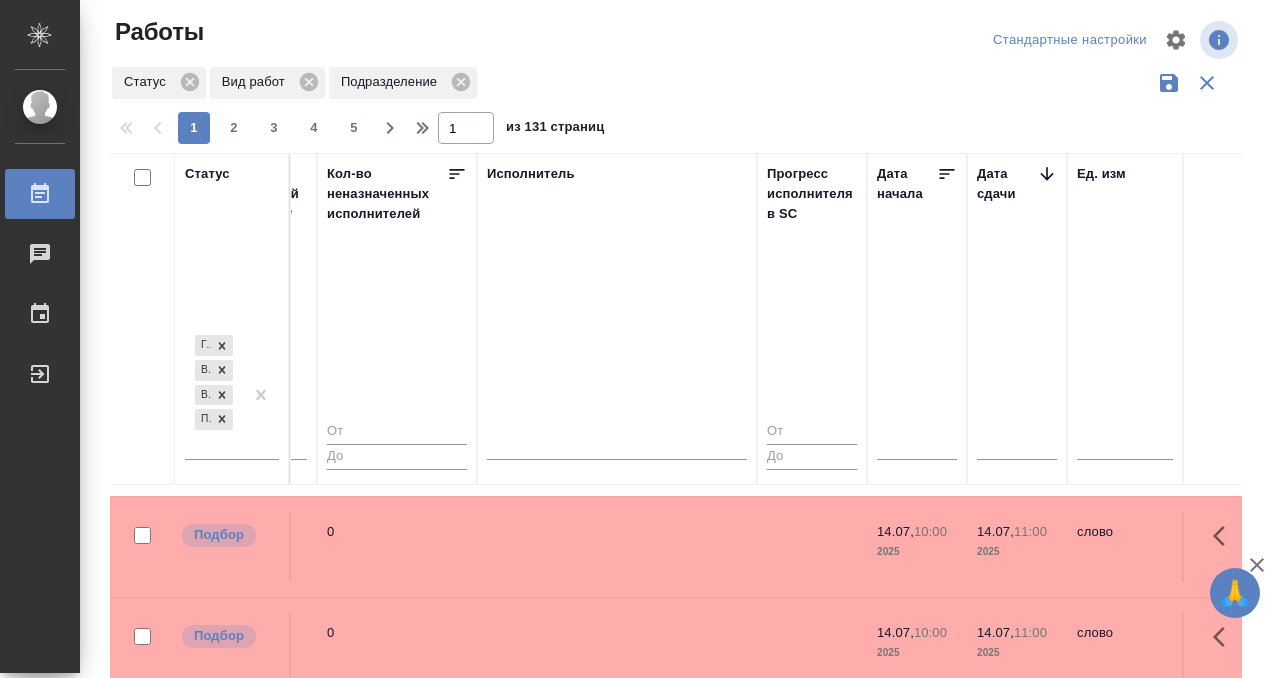 click at bounding box center (617, -719) 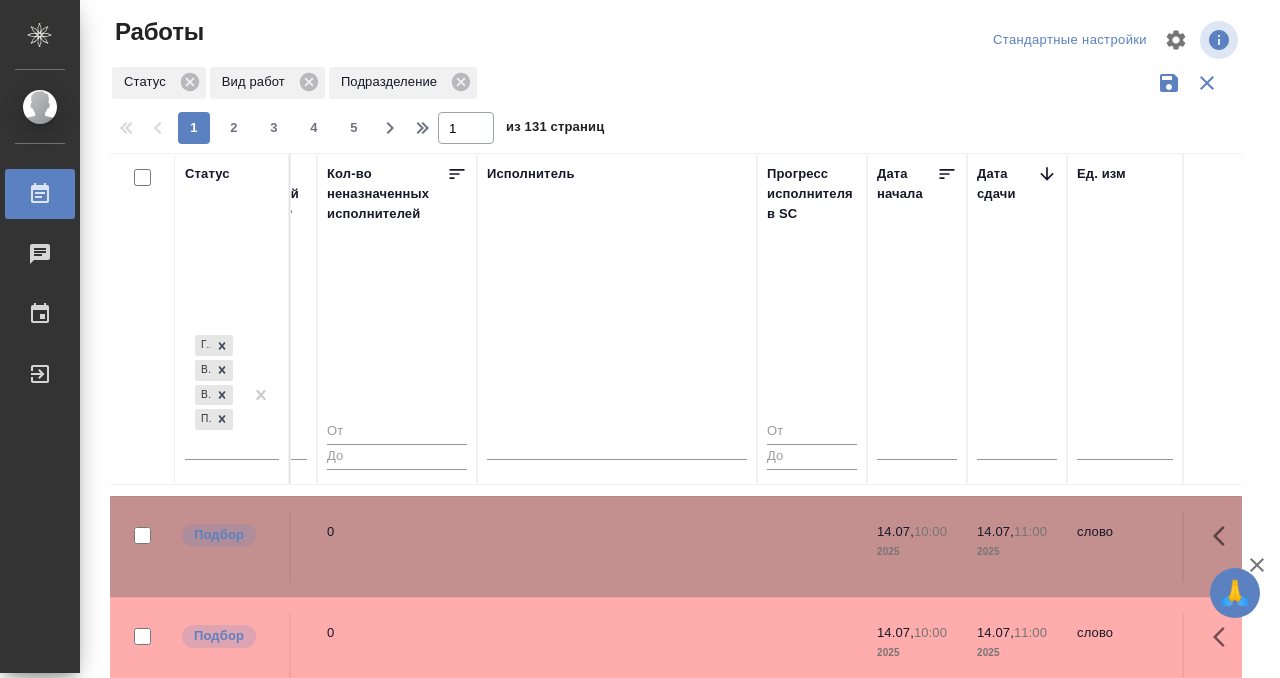 click at bounding box center [617, -719] 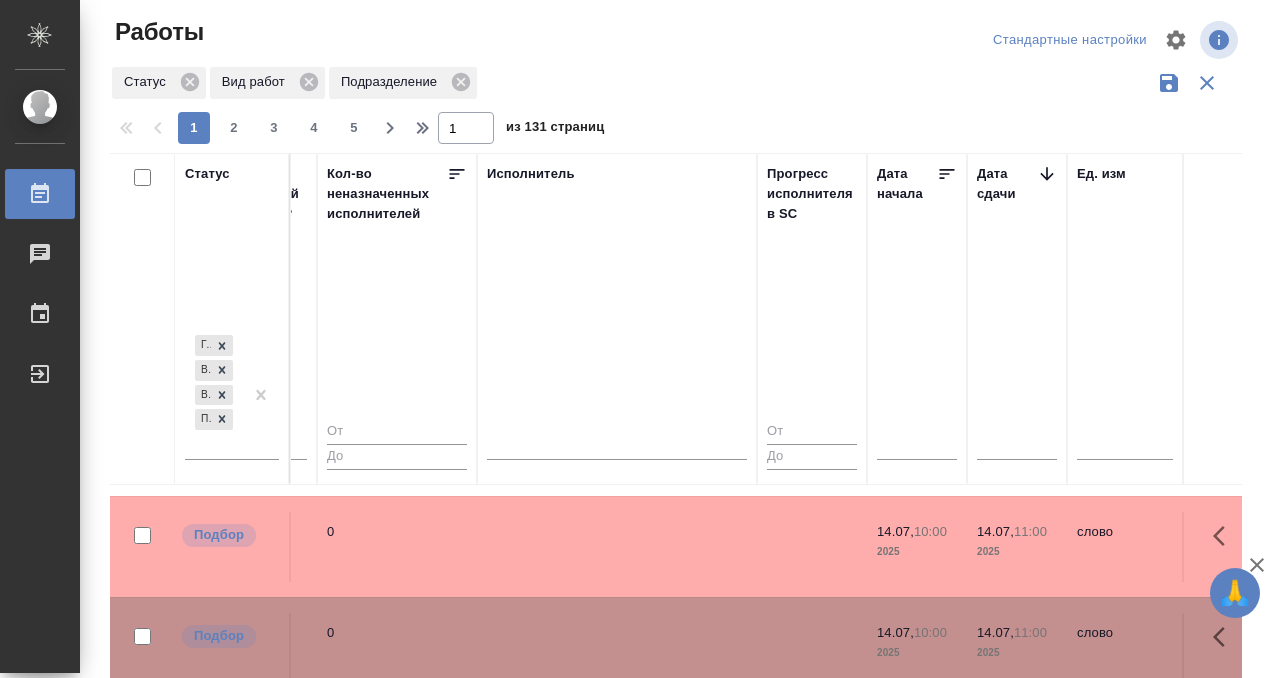 click at bounding box center (617, -719) 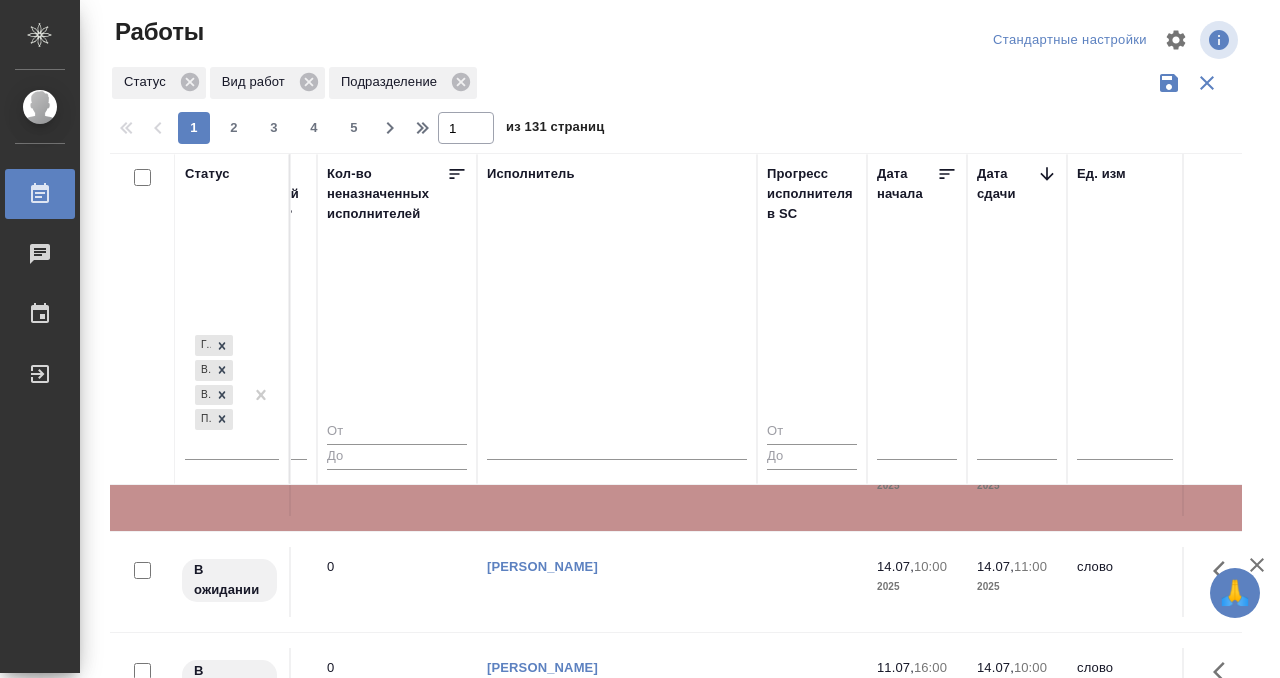 click at bounding box center [617, -886] 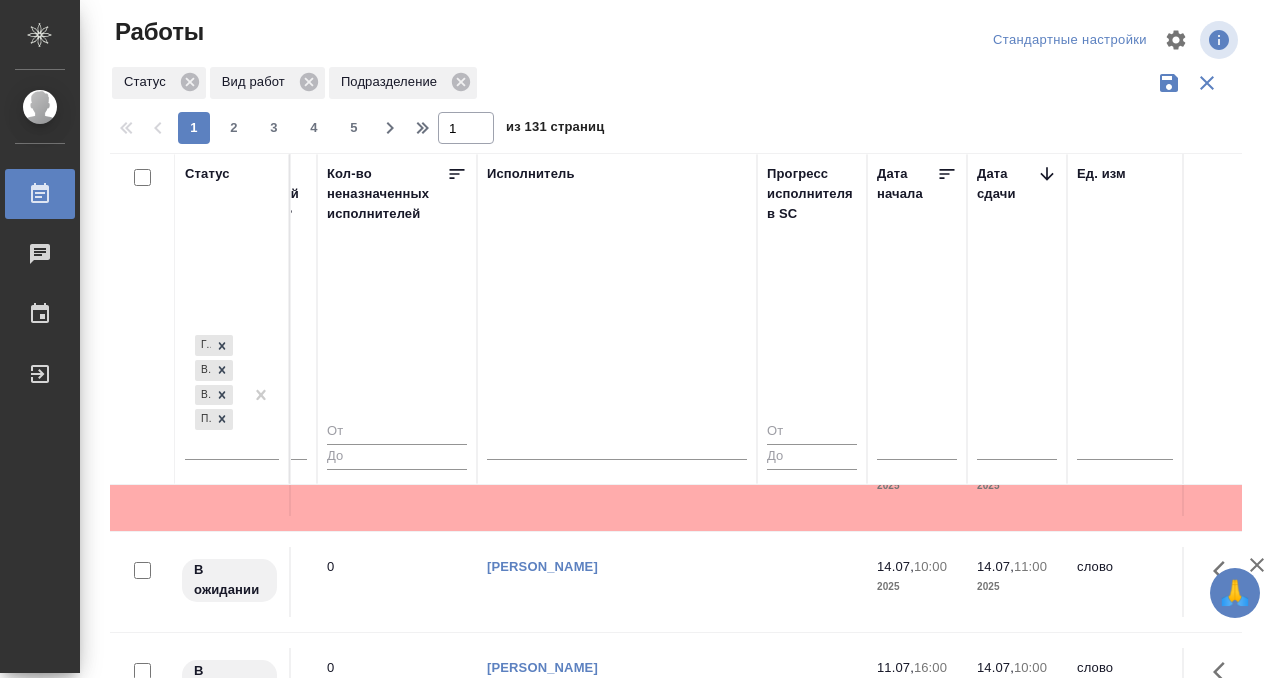 click at bounding box center (617, -886) 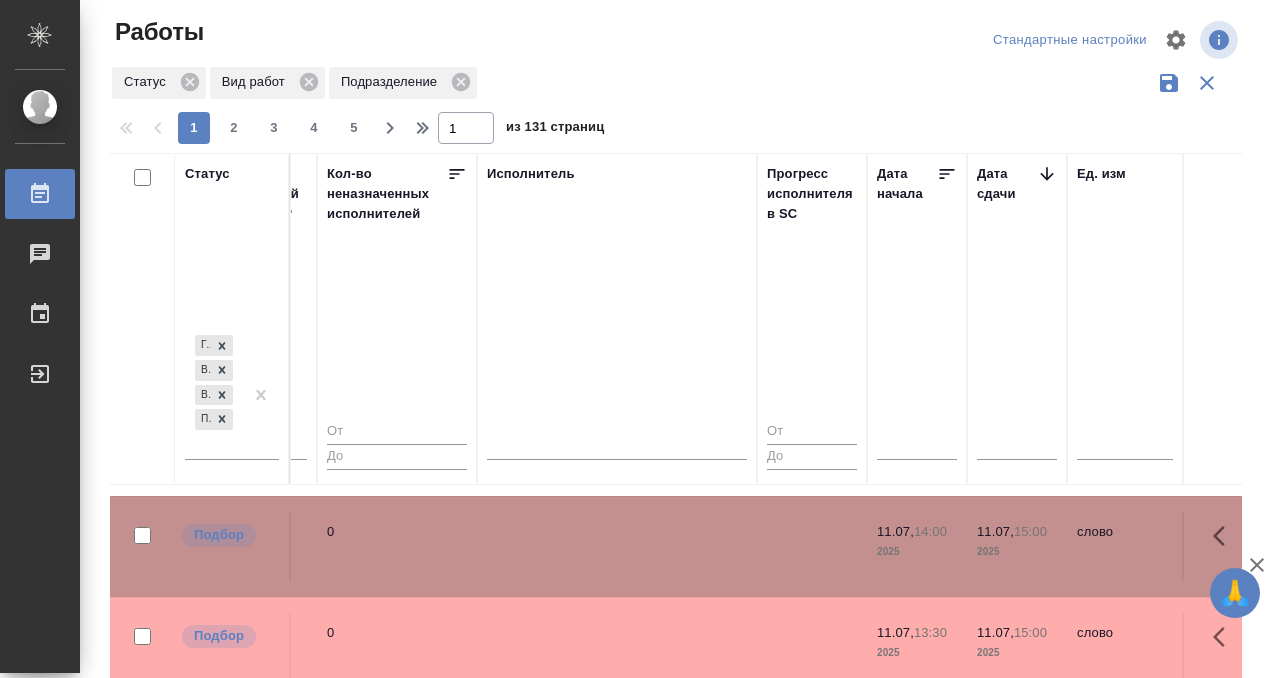 click at bounding box center (617, -1224) 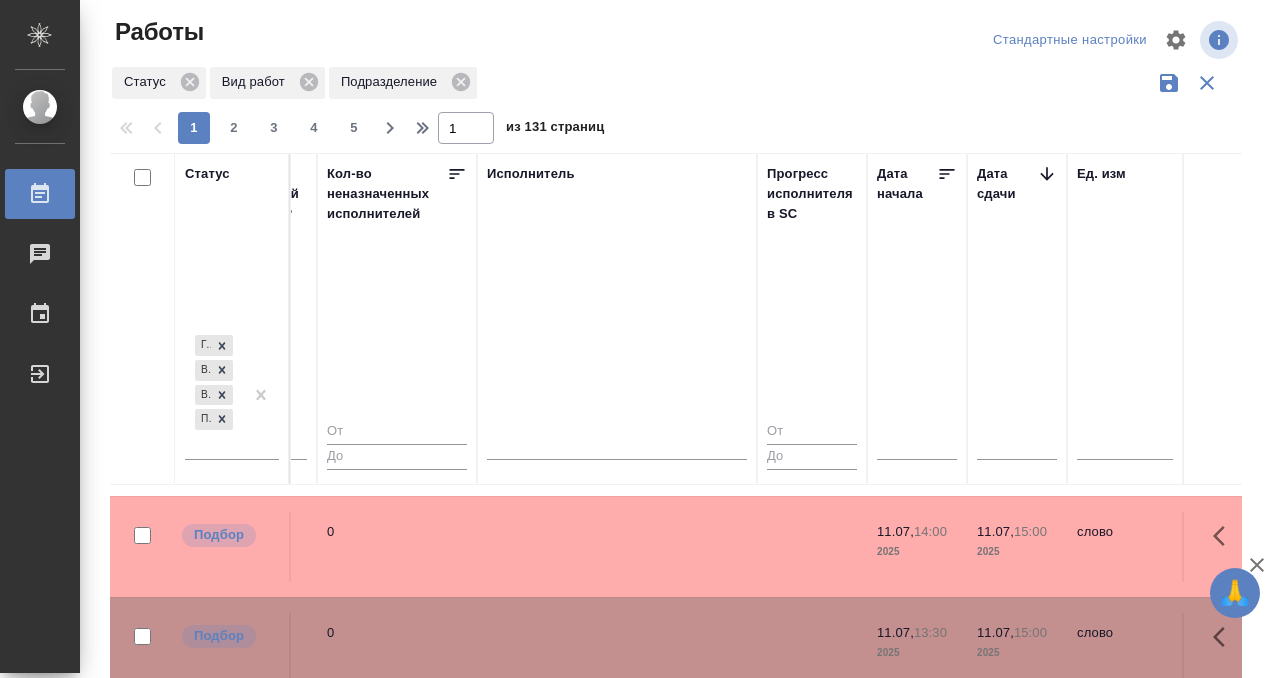 click at bounding box center [617, -1224] 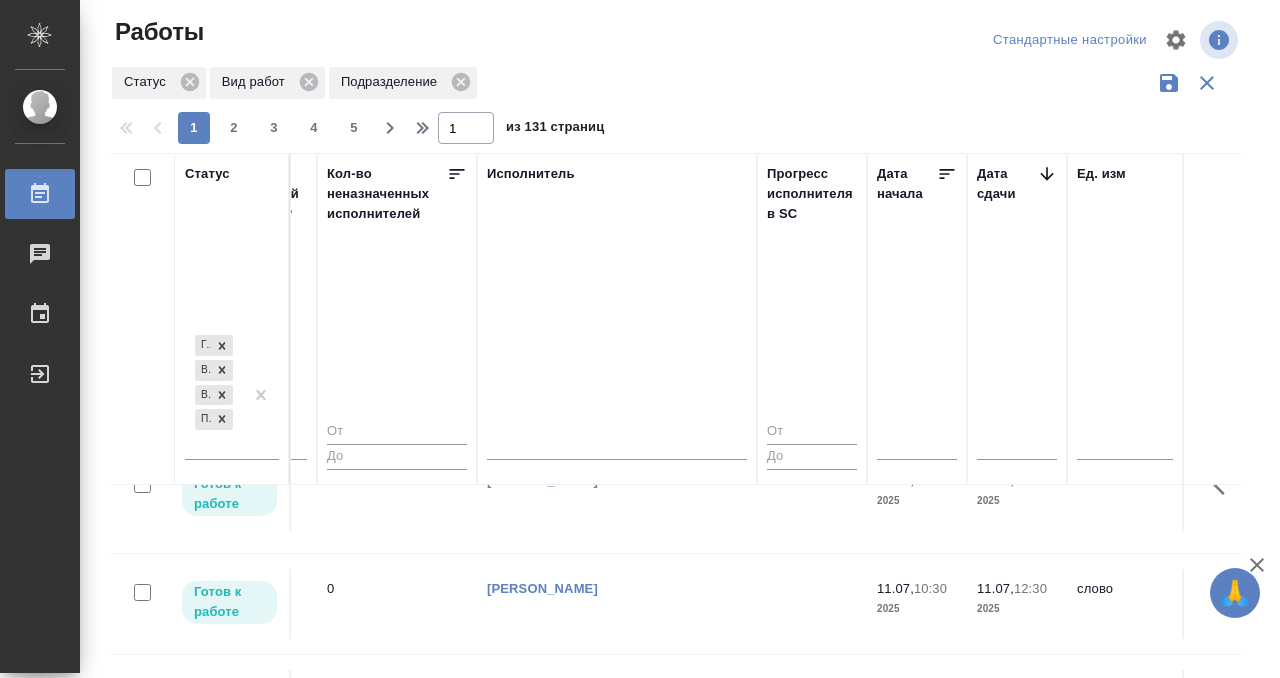 click on "[PERSON_NAME]" at bounding box center [617, -1484] 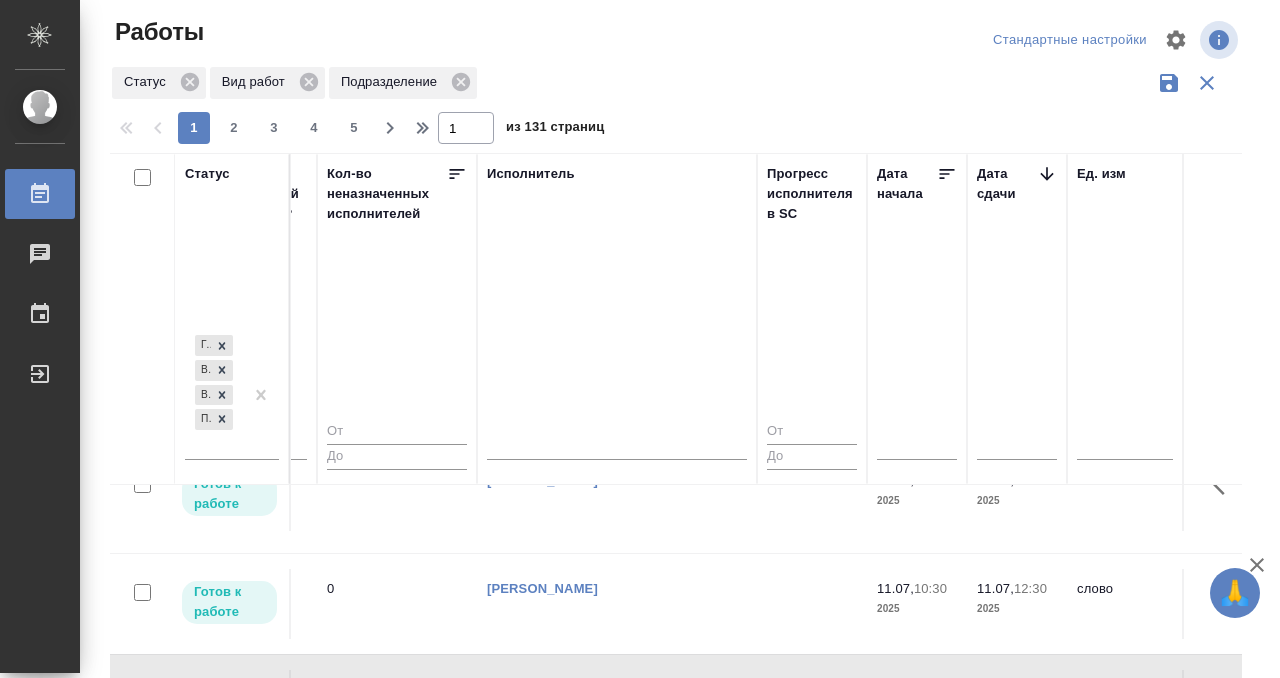 scroll, scrollTop: 2220, scrollLeft: 1143, axis: both 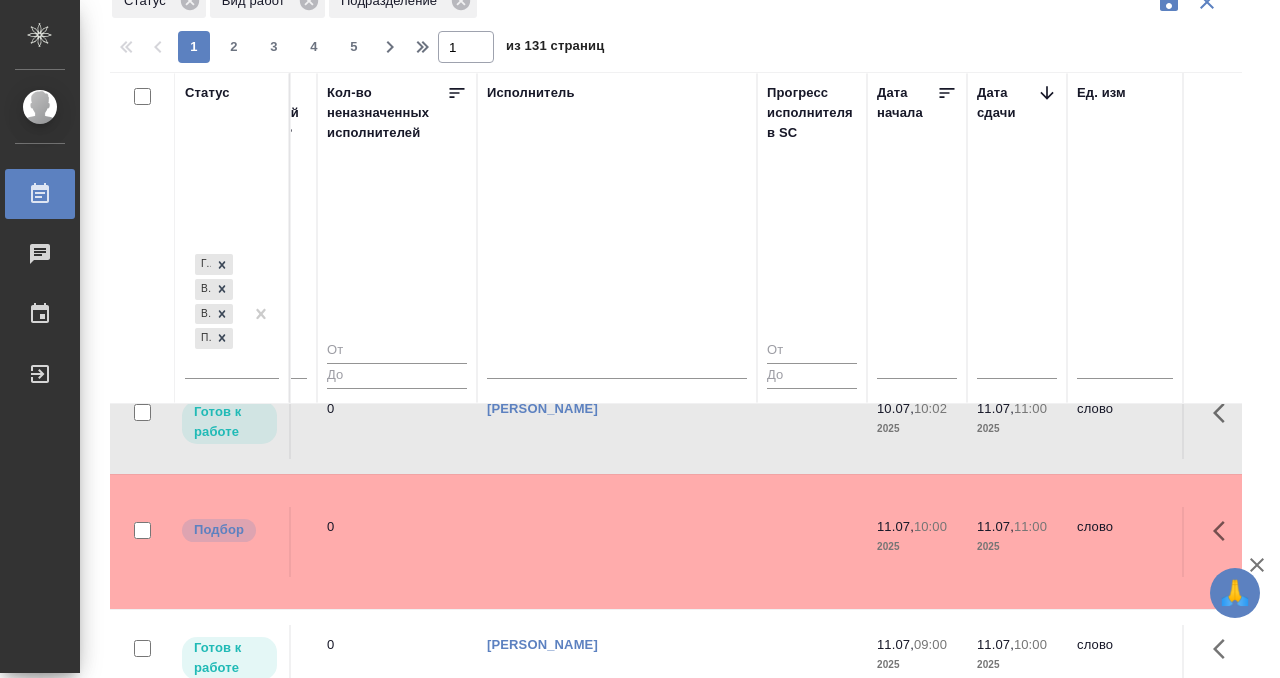 click 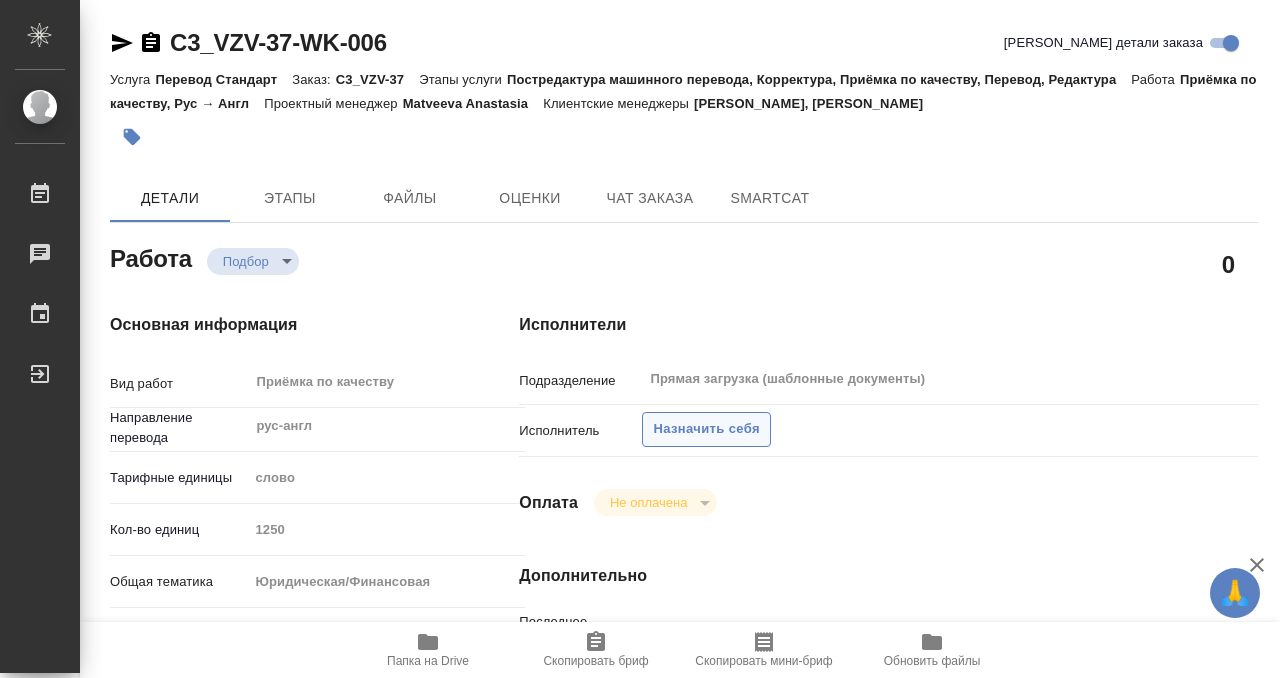 click on "Назначить себя" at bounding box center [706, 429] 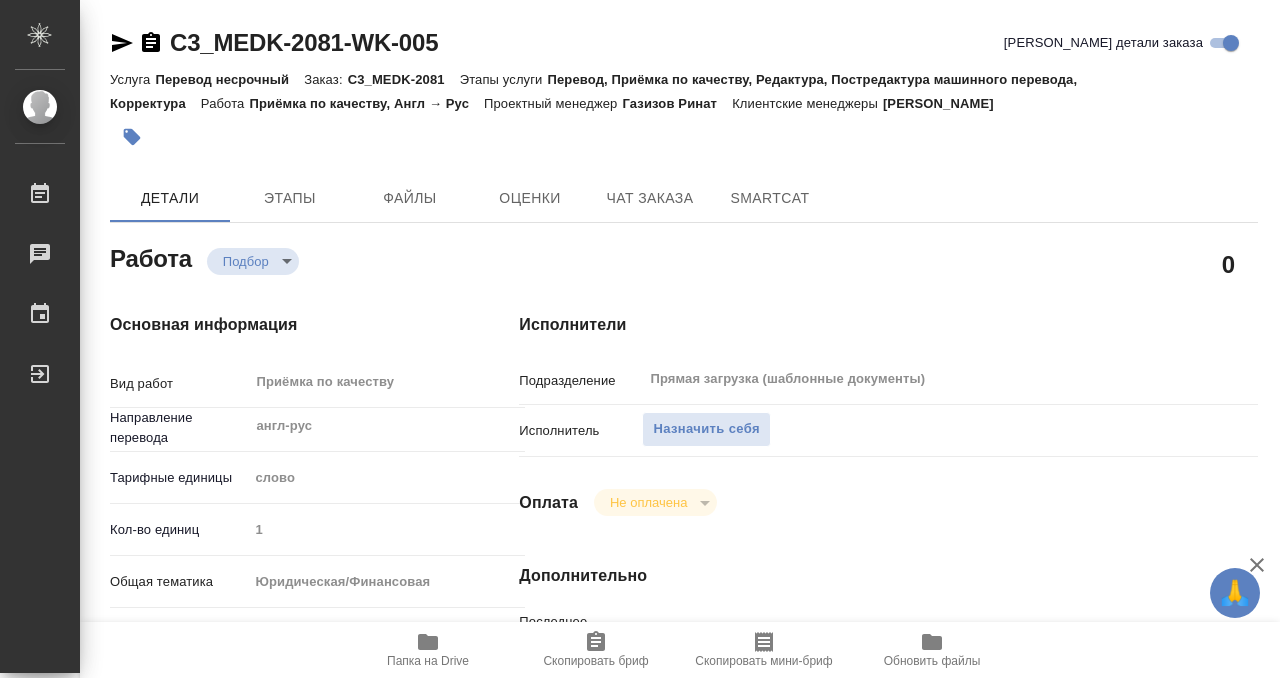 scroll, scrollTop: 0, scrollLeft: 0, axis: both 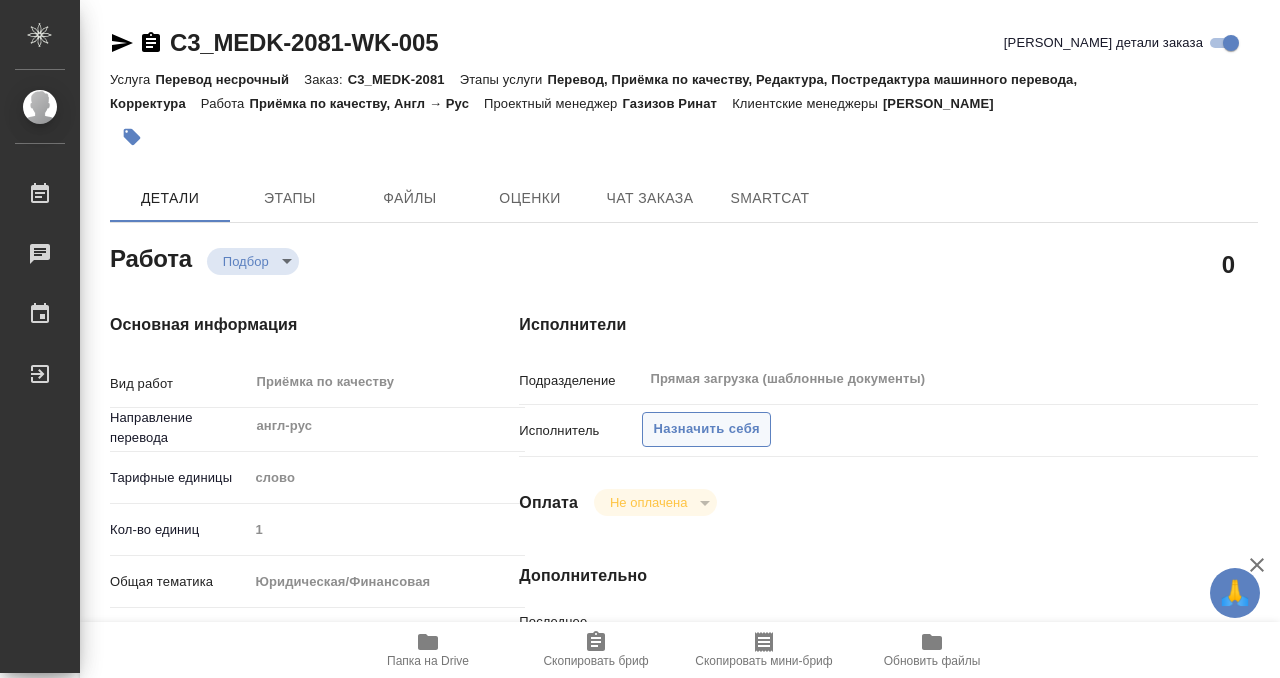 click on "Назначить себя" at bounding box center (706, 429) 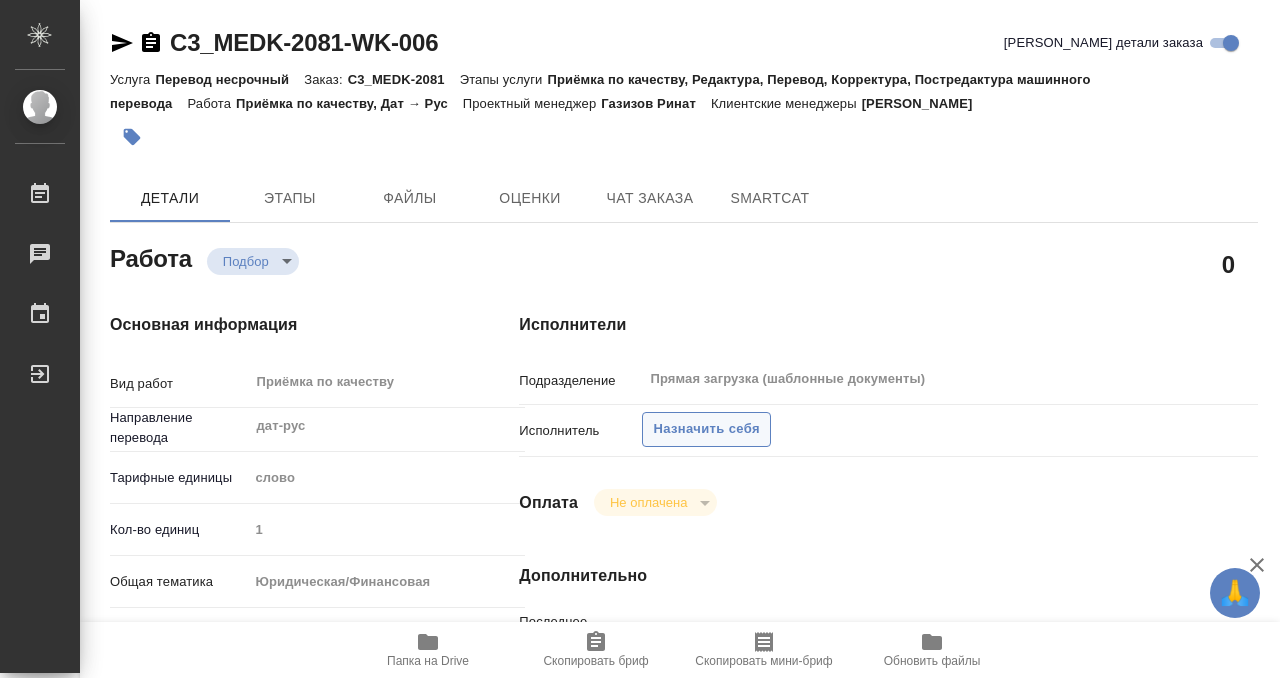 scroll, scrollTop: 0, scrollLeft: 0, axis: both 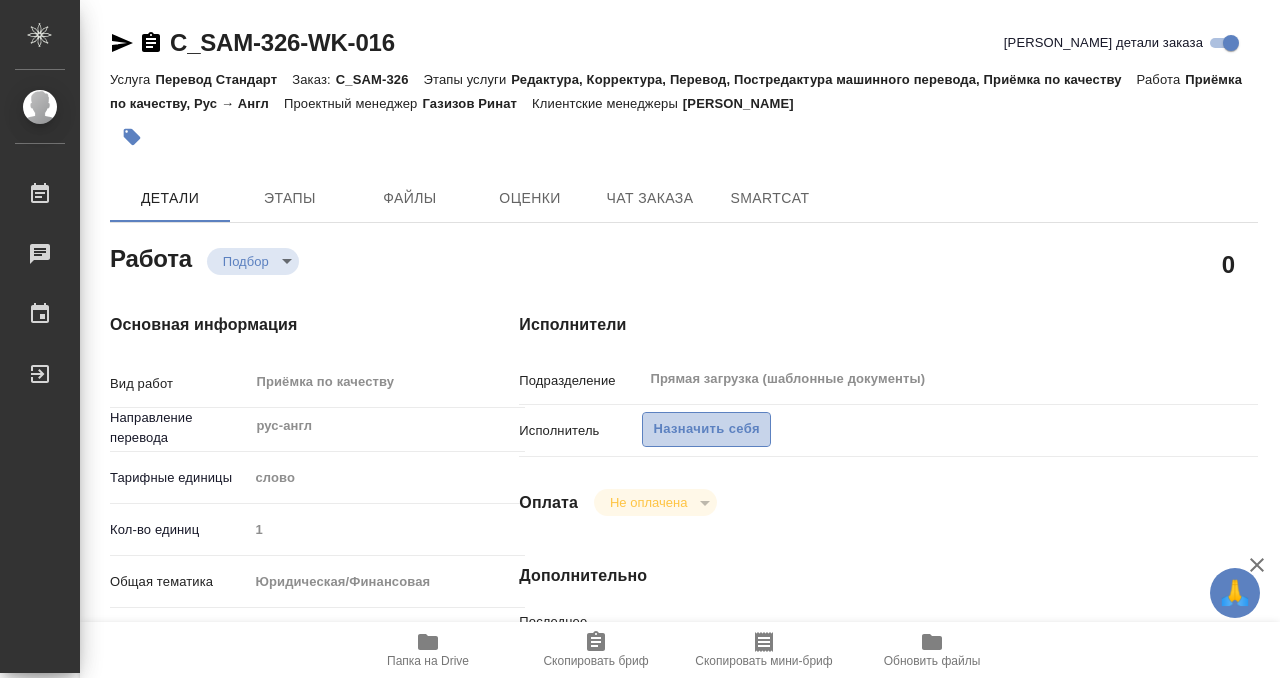 click on "Назначить себя" at bounding box center [706, 429] 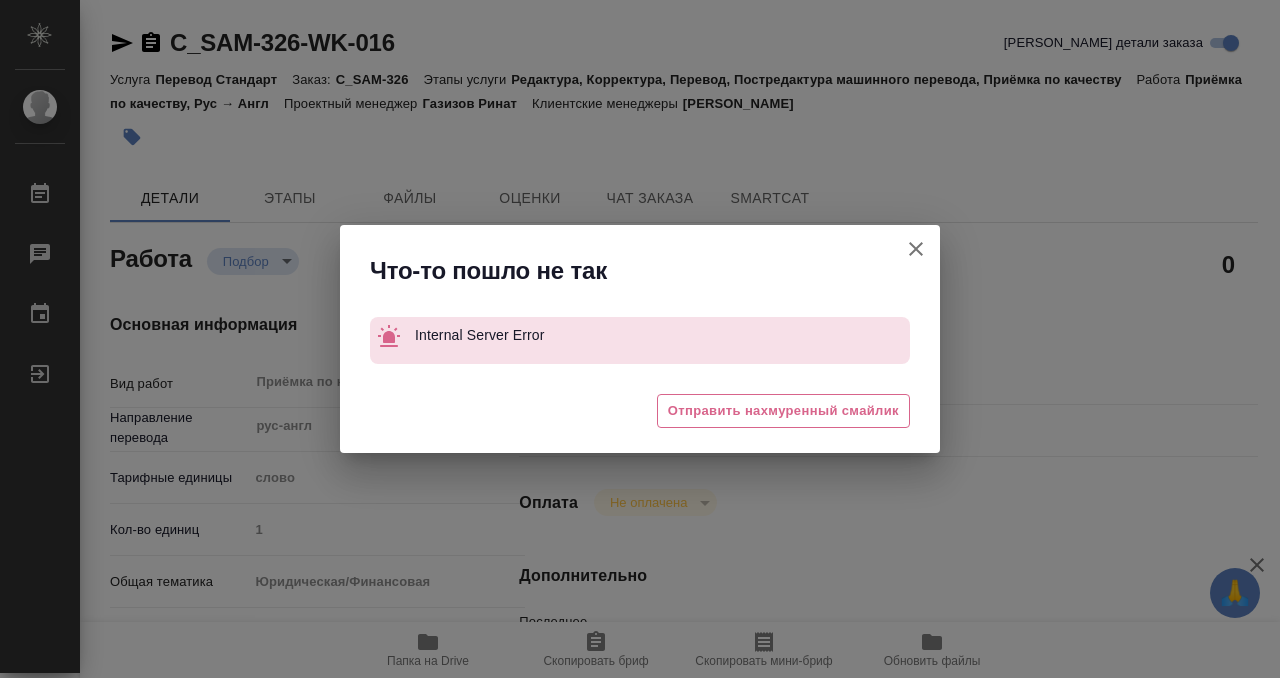 click 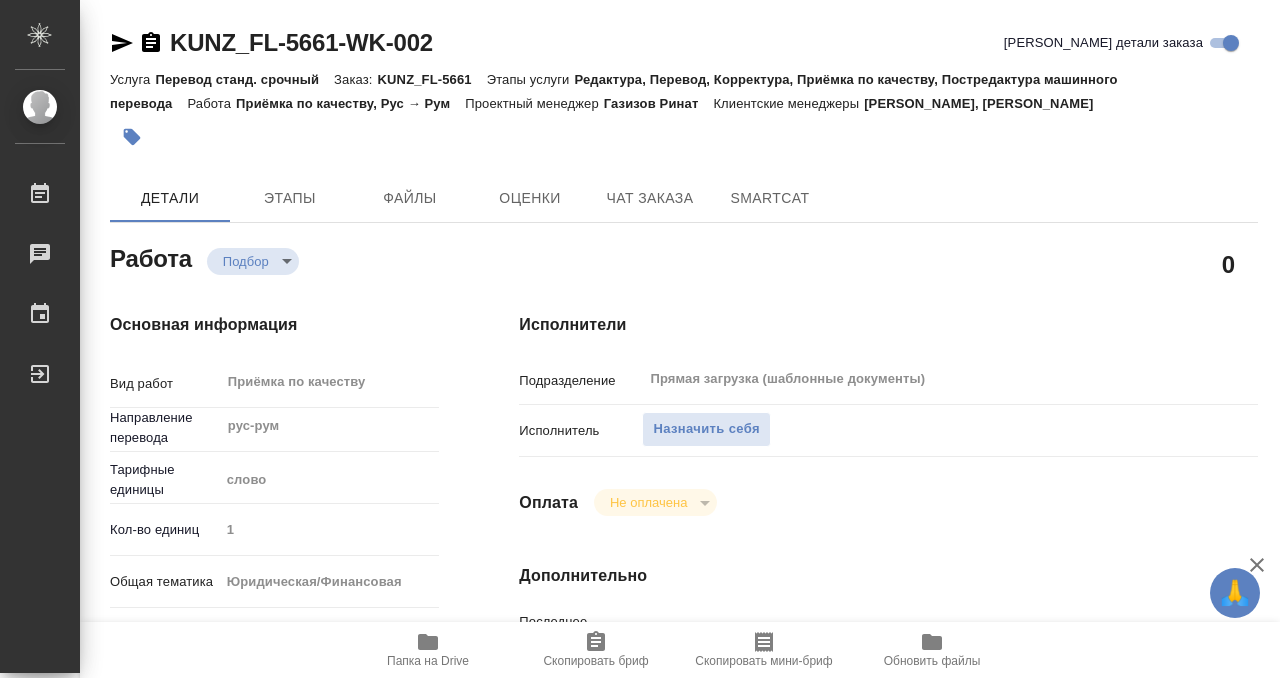 scroll, scrollTop: 0, scrollLeft: 0, axis: both 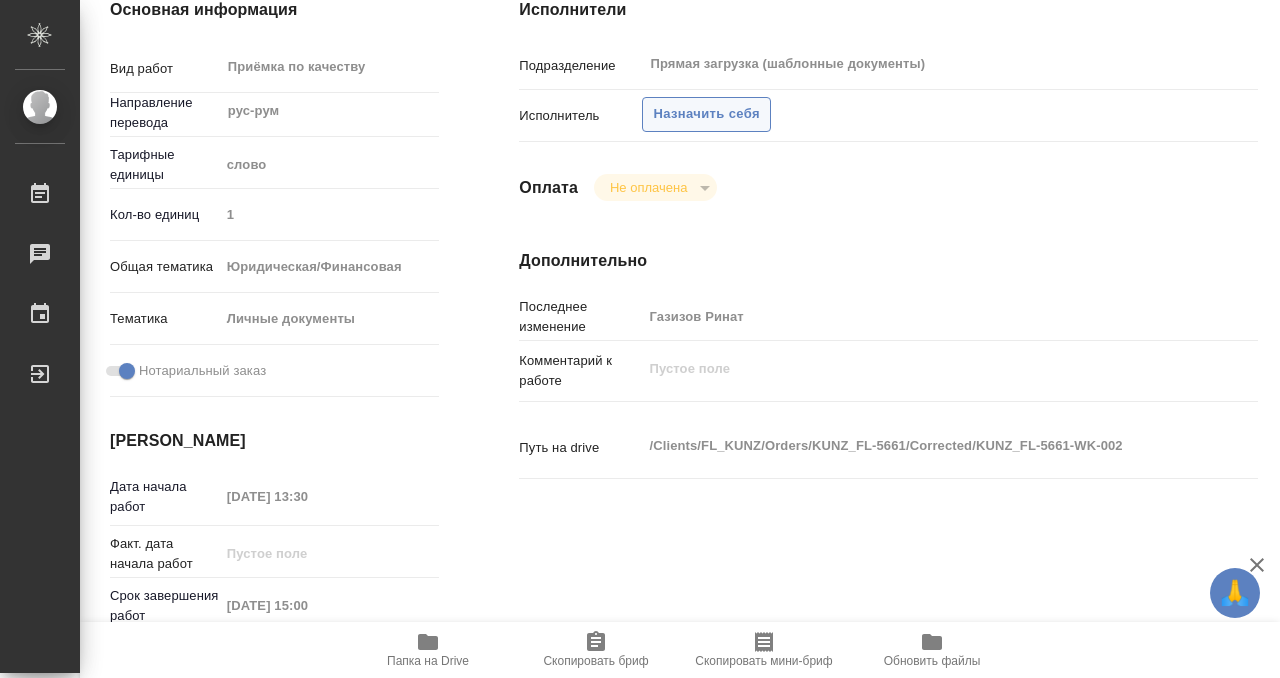 click on "Назначить себя" at bounding box center [706, 114] 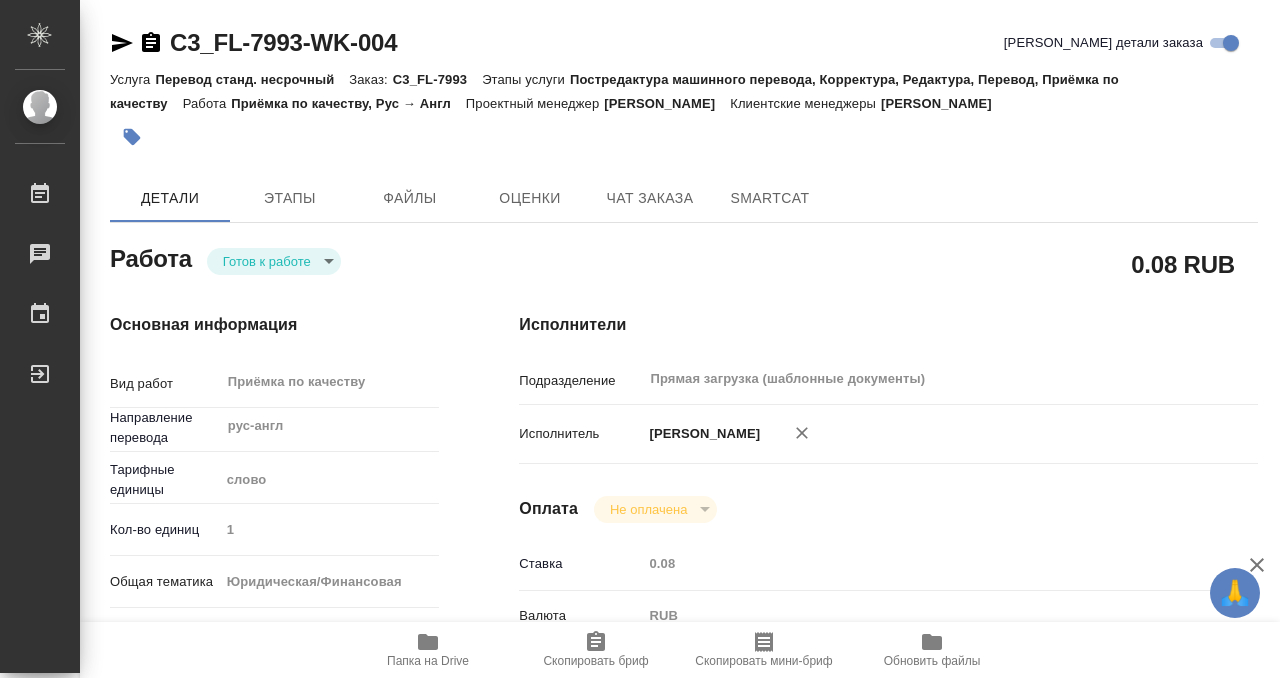 scroll, scrollTop: 0, scrollLeft: 0, axis: both 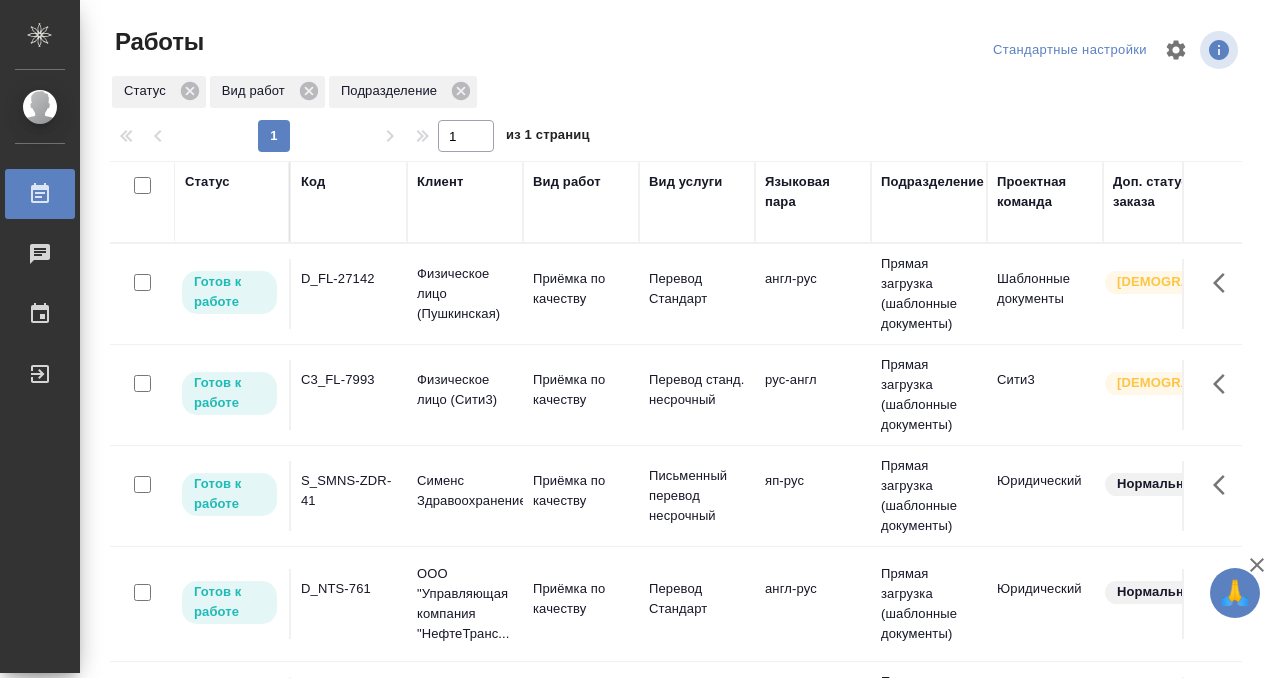 click on "Статус" at bounding box center (207, 182) 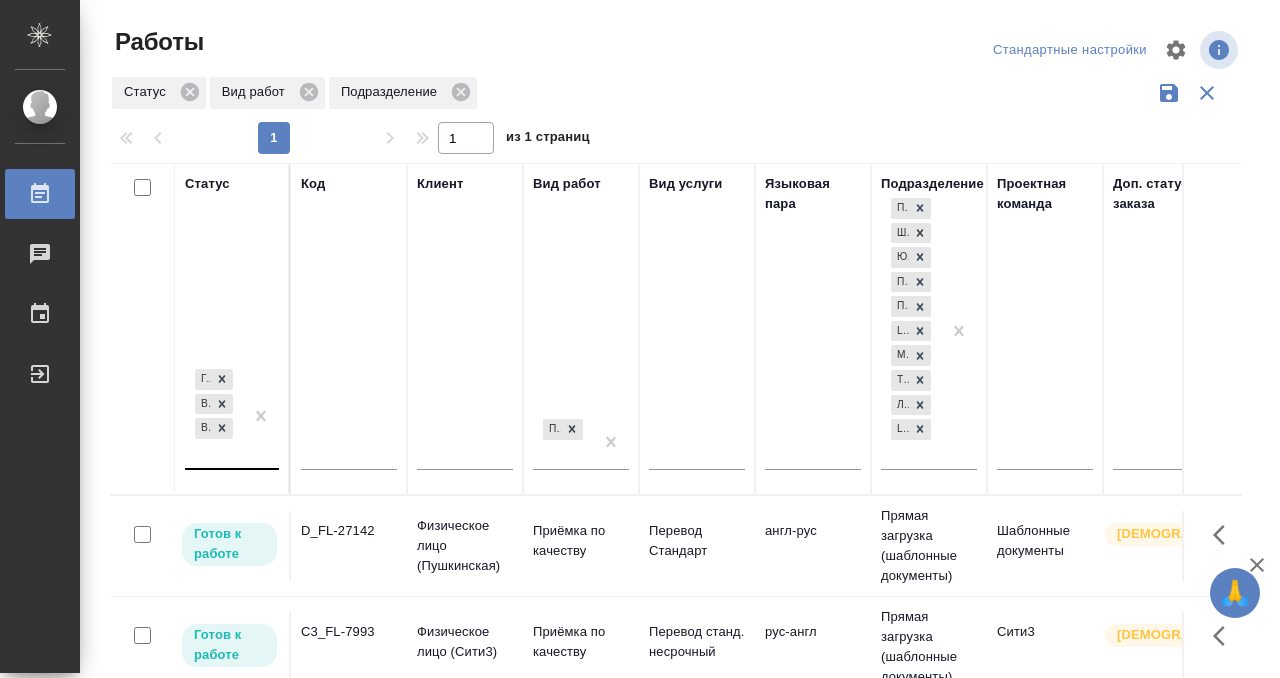 click on "Готов к работе В работе В ожидании" at bounding box center (214, 416) 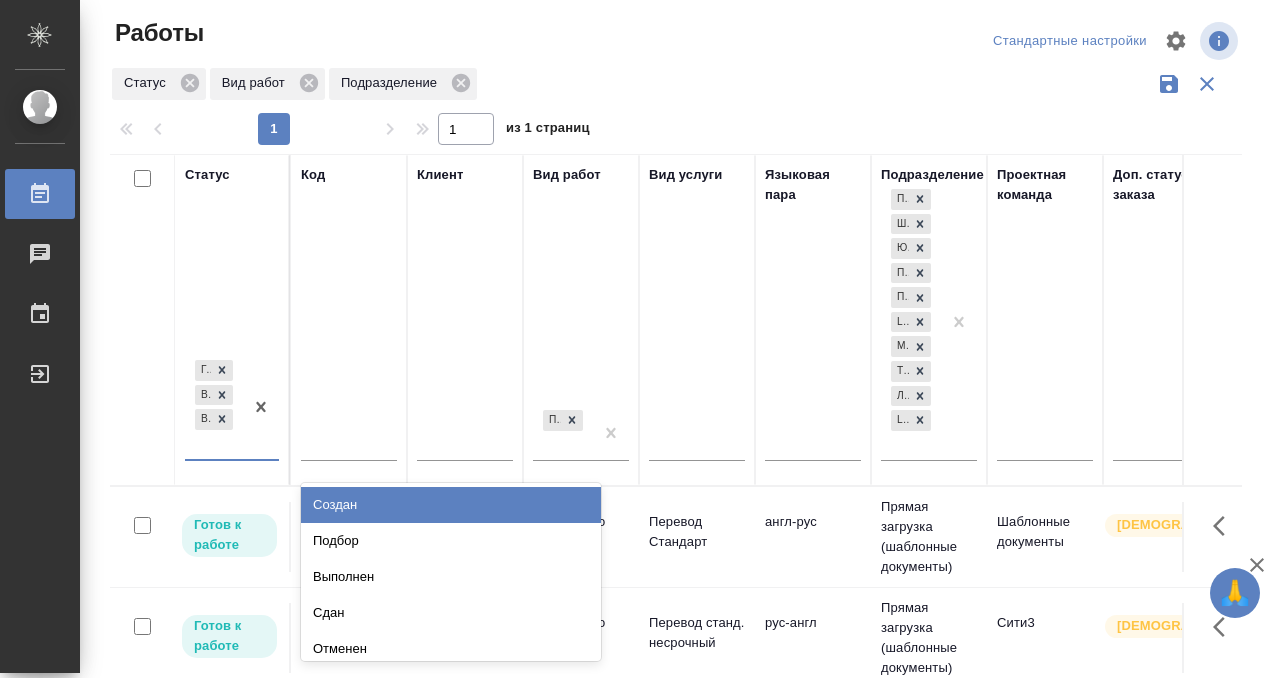 scroll, scrollTop: 10, scrollLeft: 0, axis: vertical 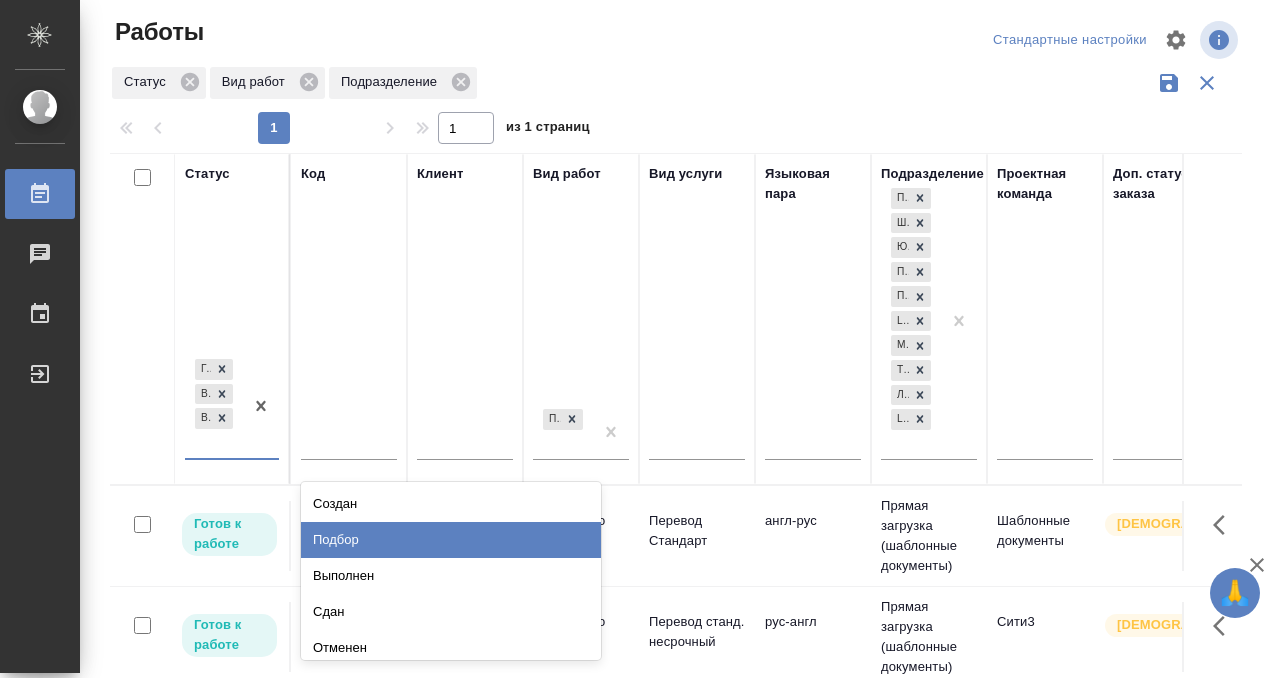 click on "Подбор" at bounding box center [451, 540] 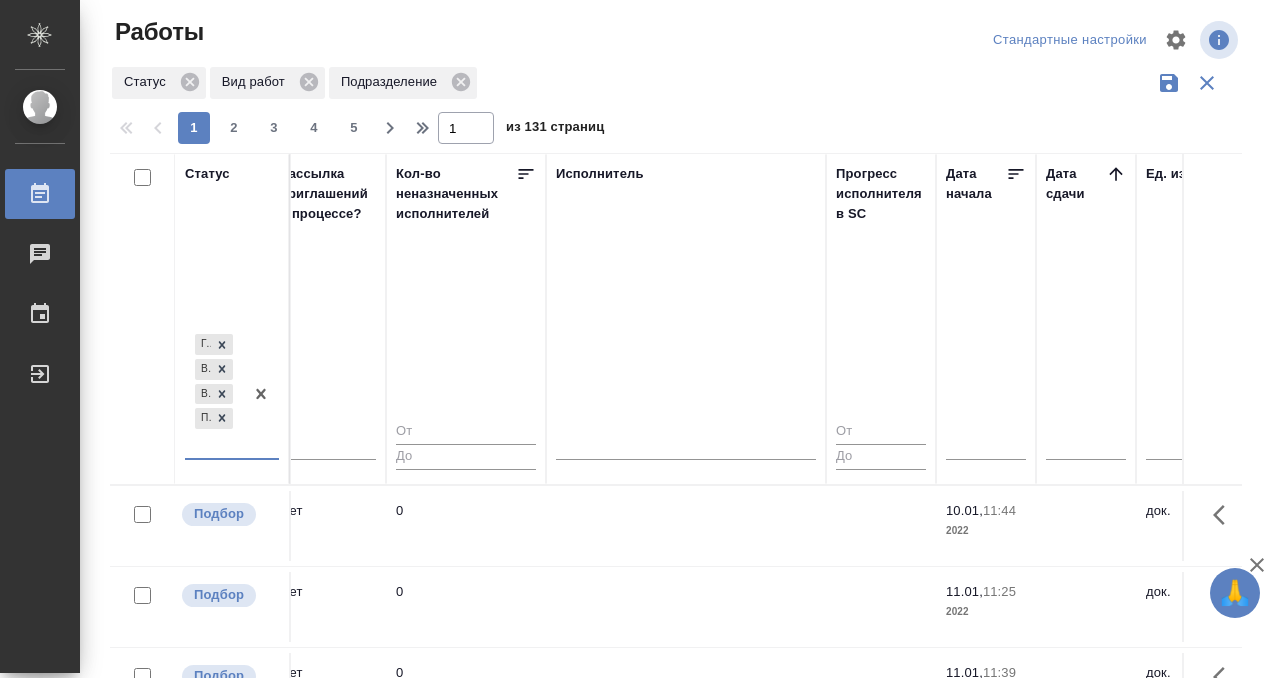 scroll, scrollTop: 0, scrollLeft: 1158, axis: horizontal 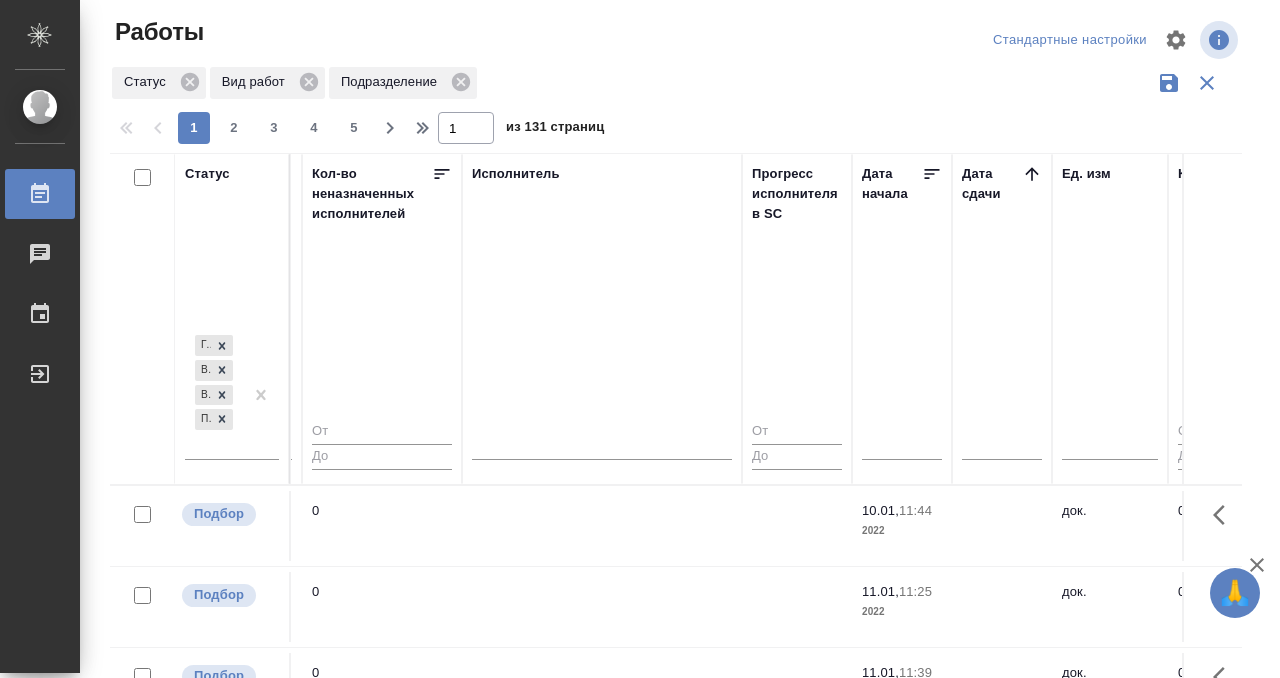 click 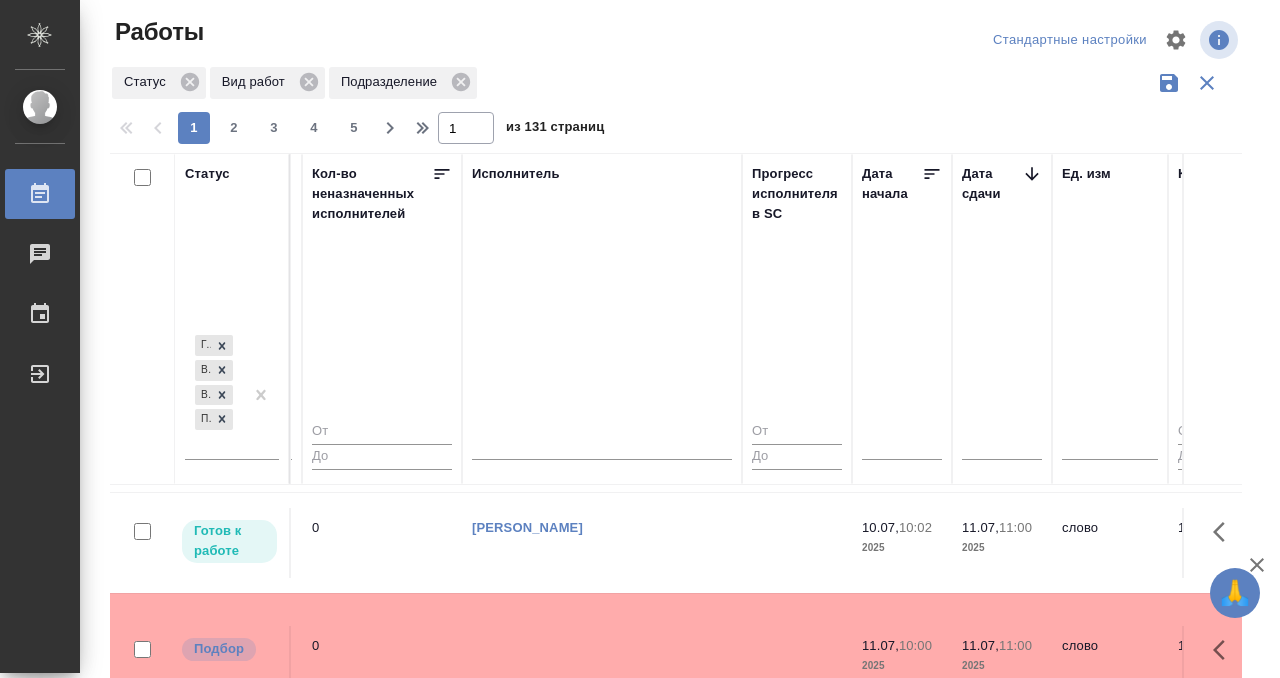 scroll, scrollTop: 2220, scrollLeft: 1158, axis: both 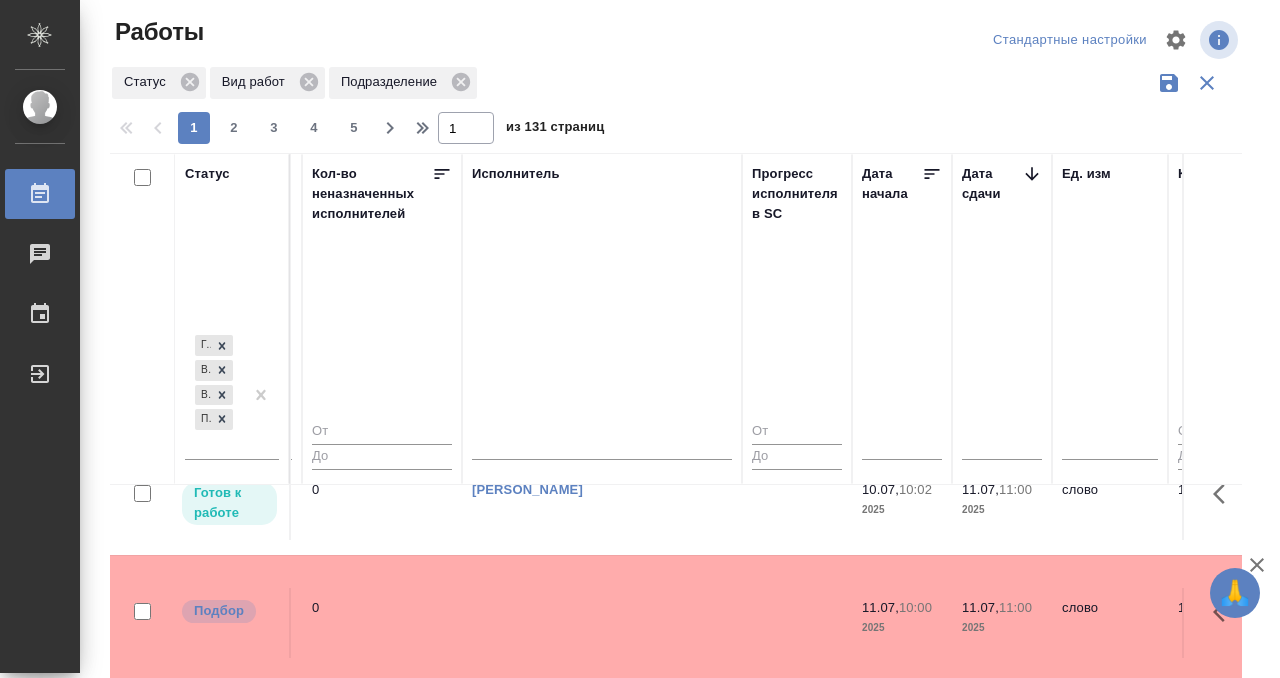 click at bounding box center (602, -1684) 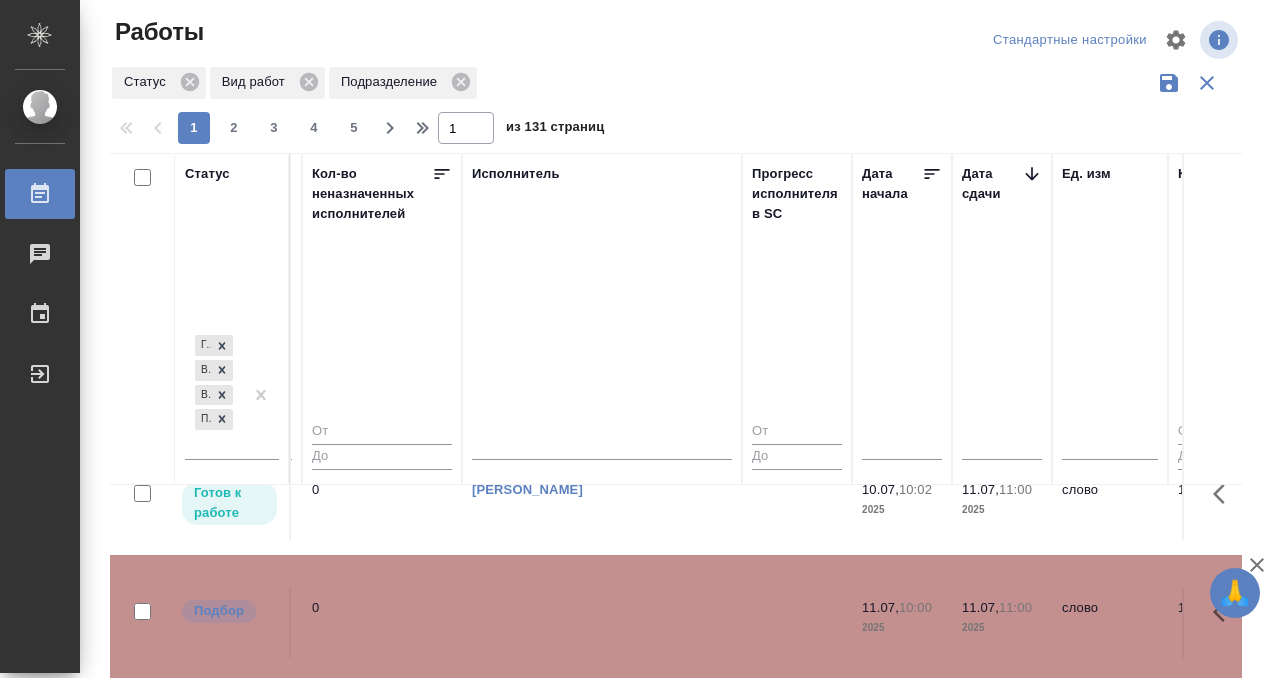 scroll, scrollTop: 216, scrollLeft: 0, axis: vertical 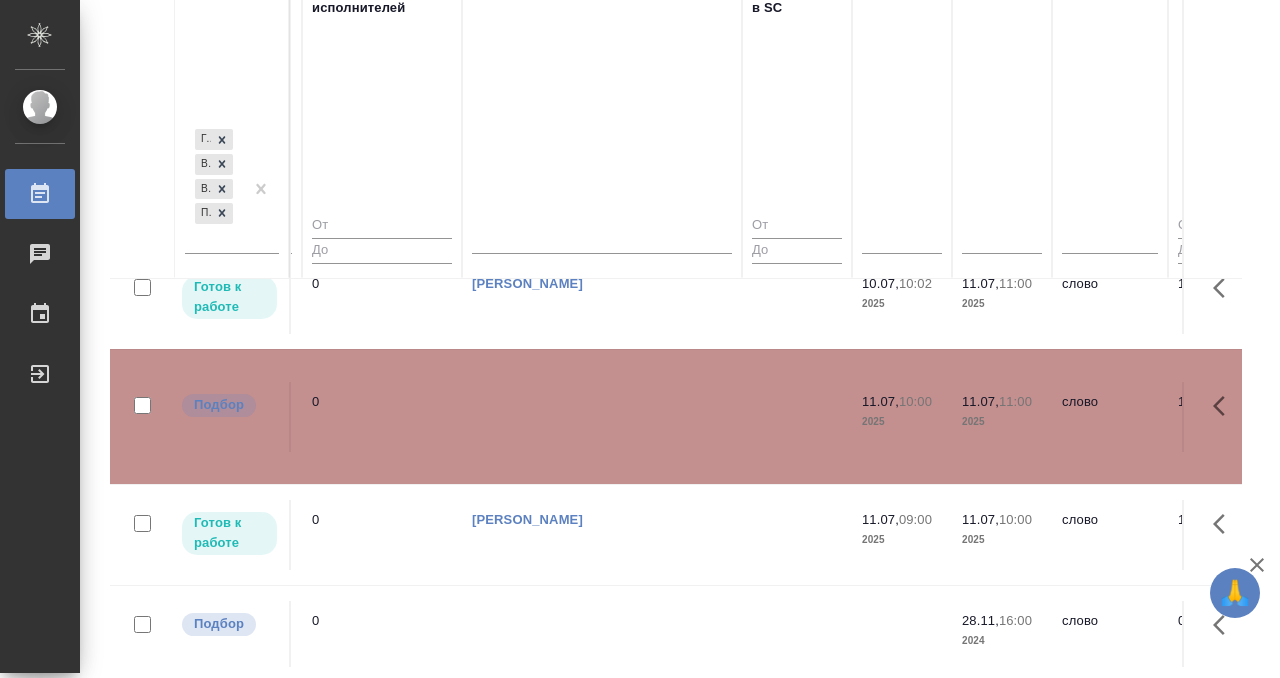 click at bounding box center [56, 194] 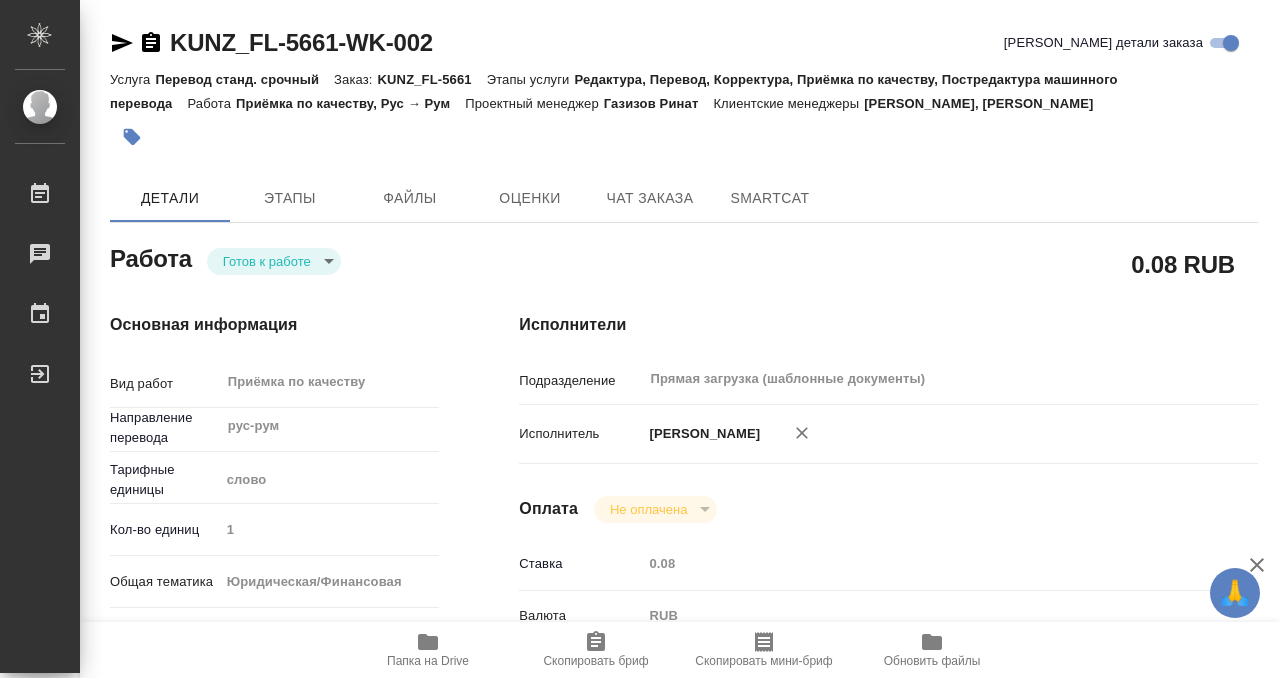 type on "x" 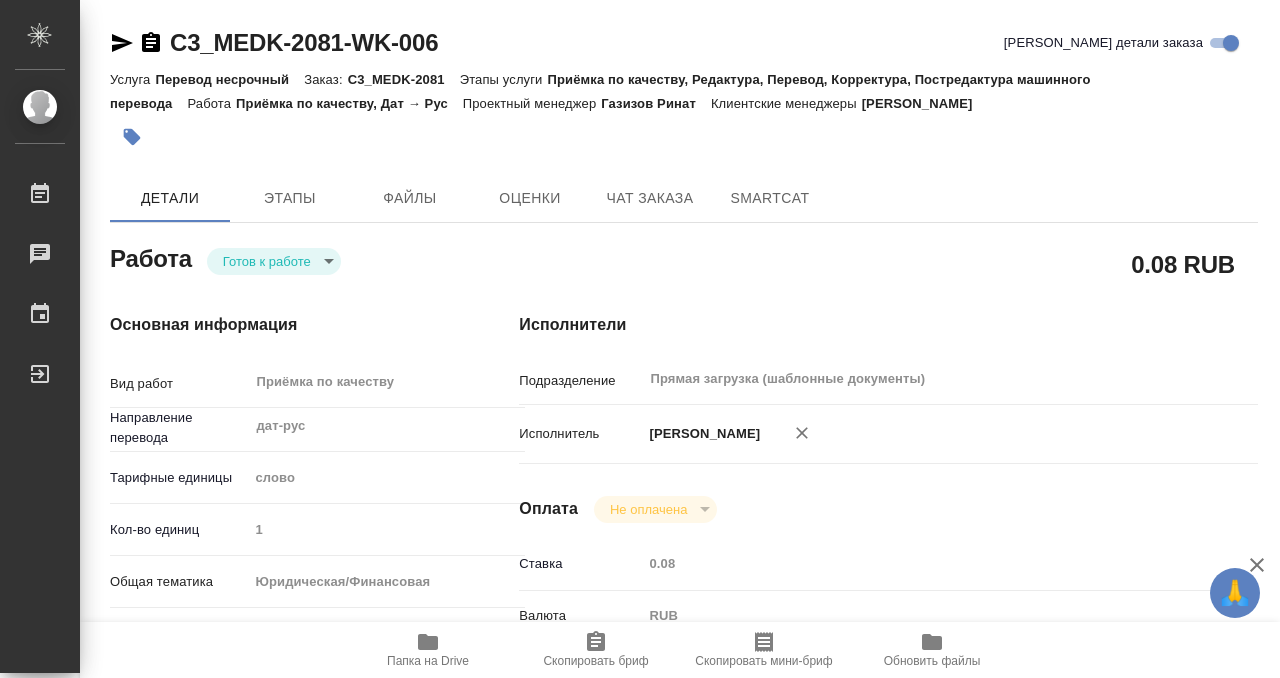 scroll, scrollTop: 0, scrollLeft: 0, axis: both 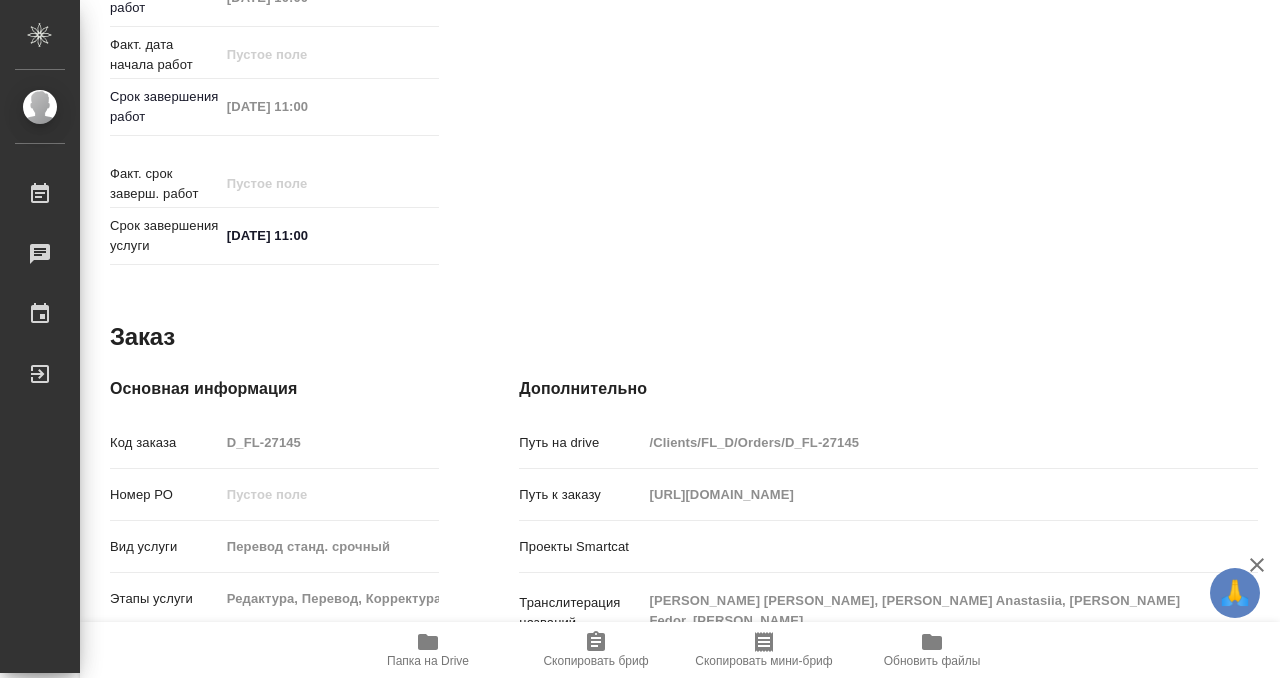 click on "Назначить себя" at bounding box center [706, -385] 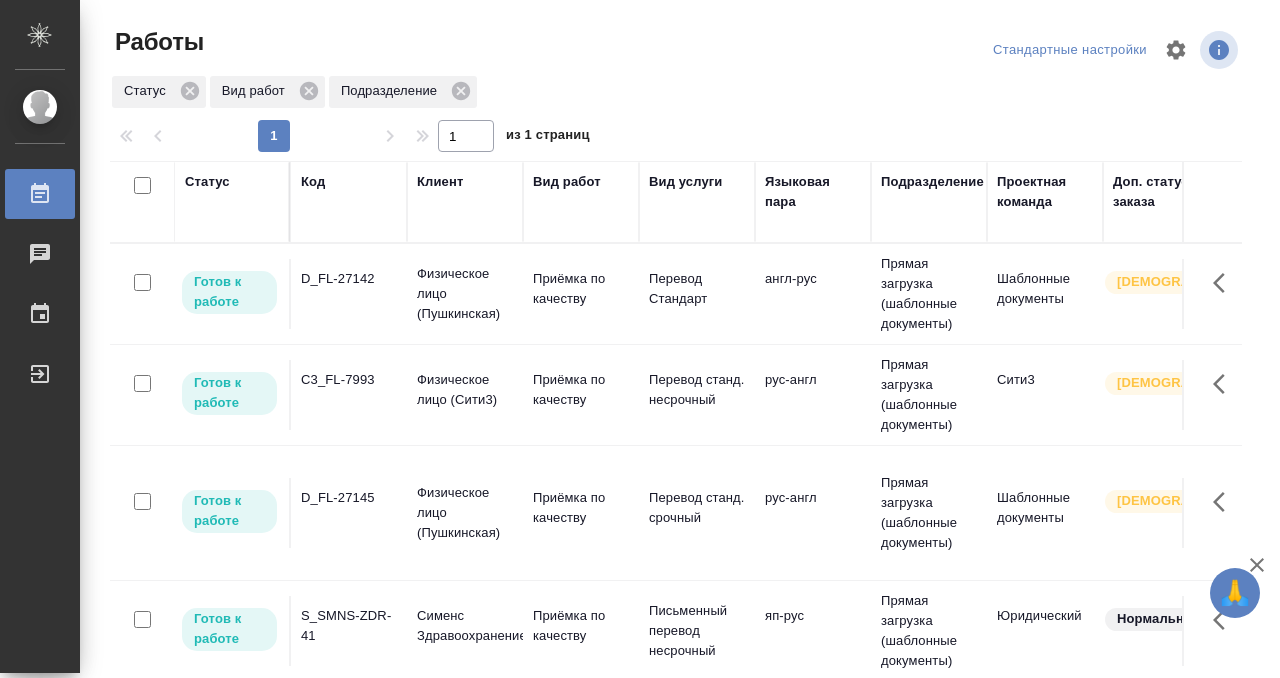 scroll, scrollTop: 0, scrollLeft: 0, axis: both 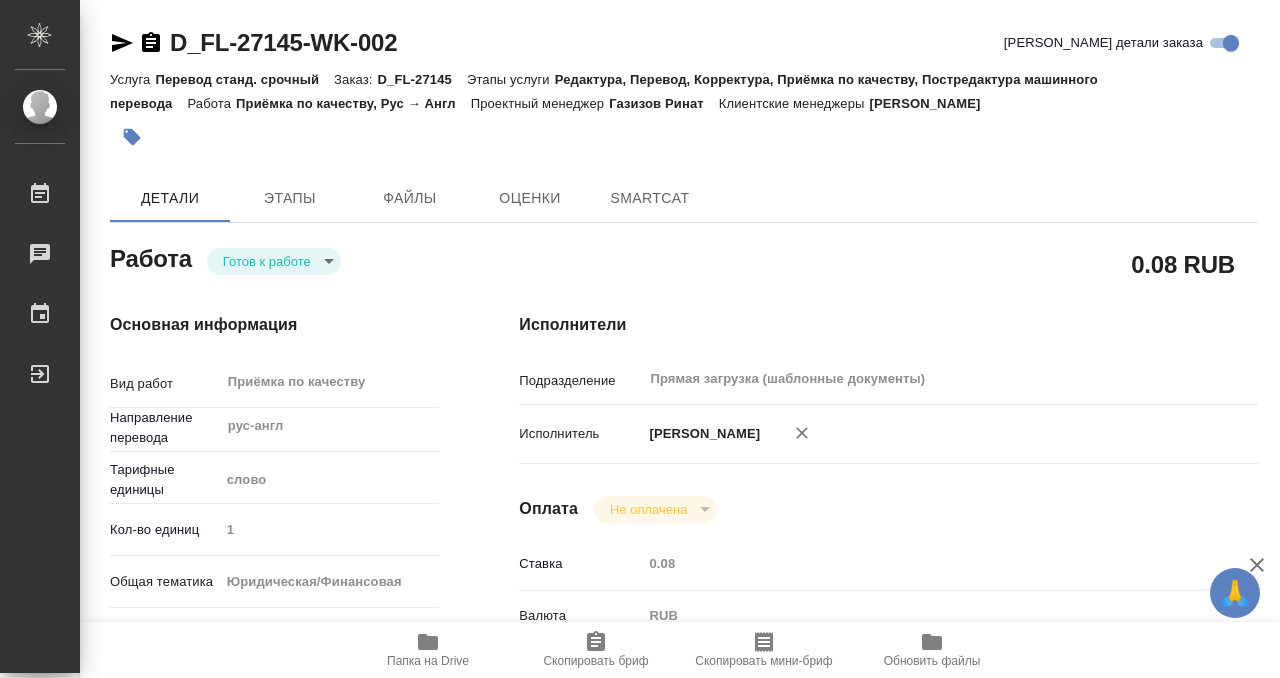 type on "x" 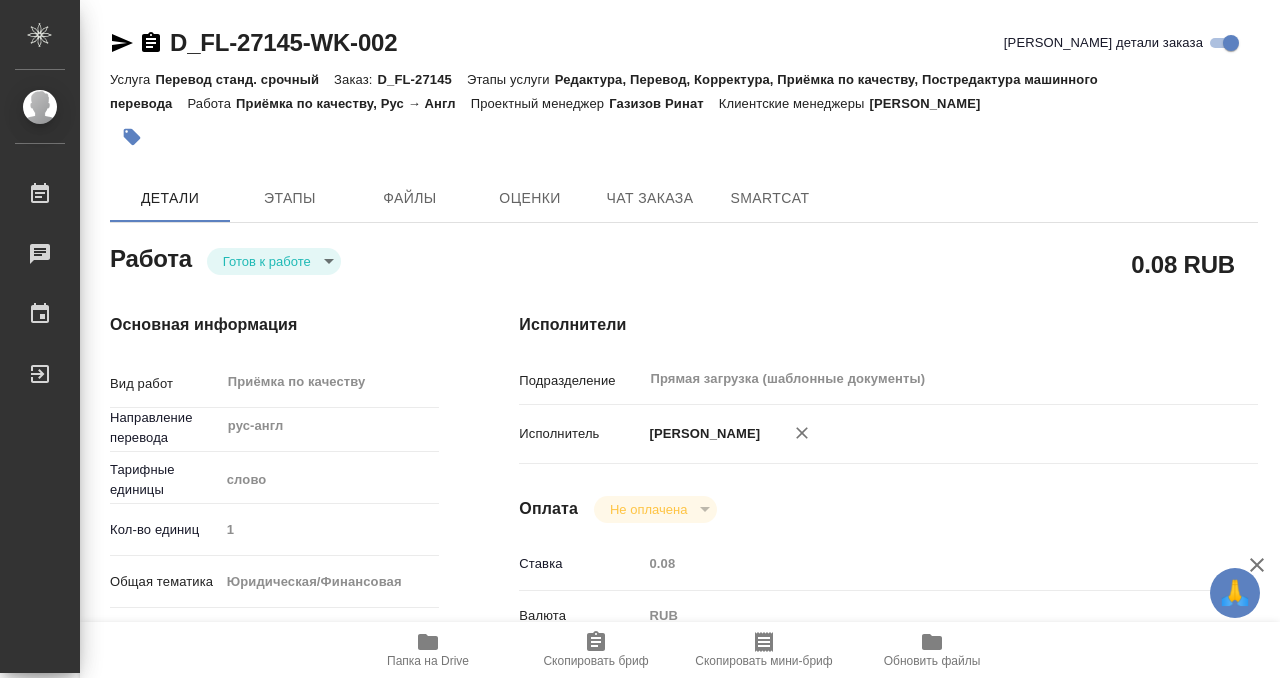 type on "x" 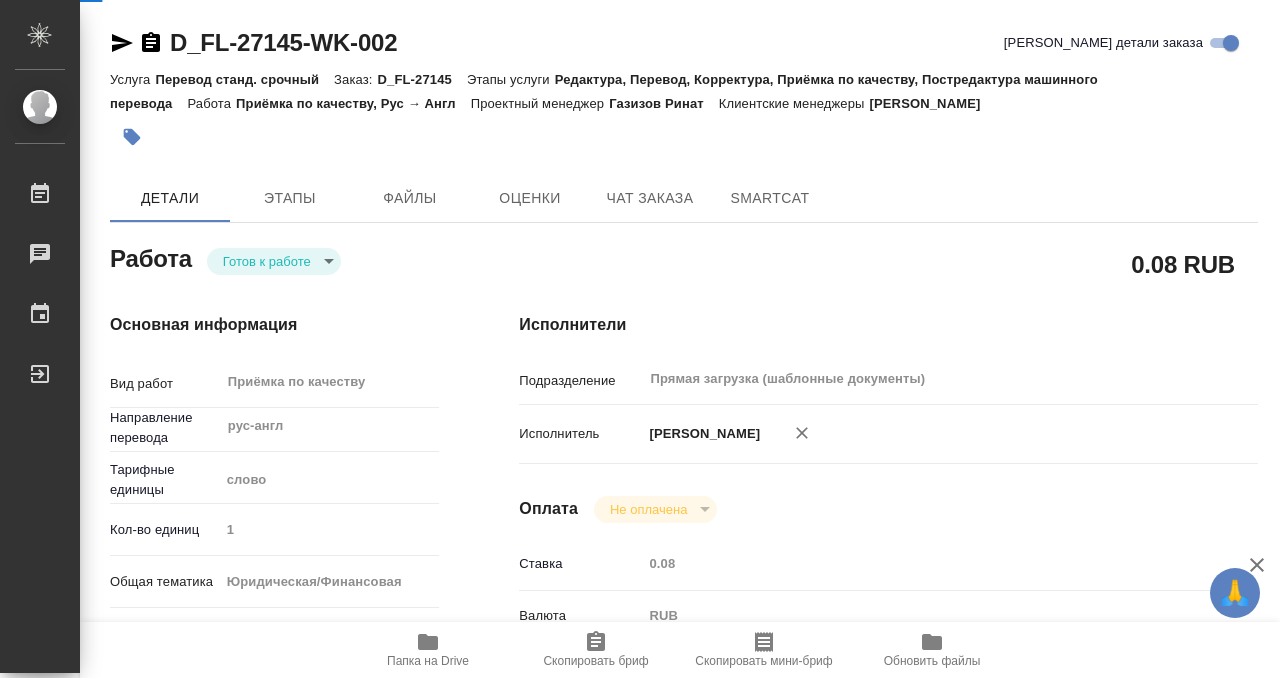 type on "x" 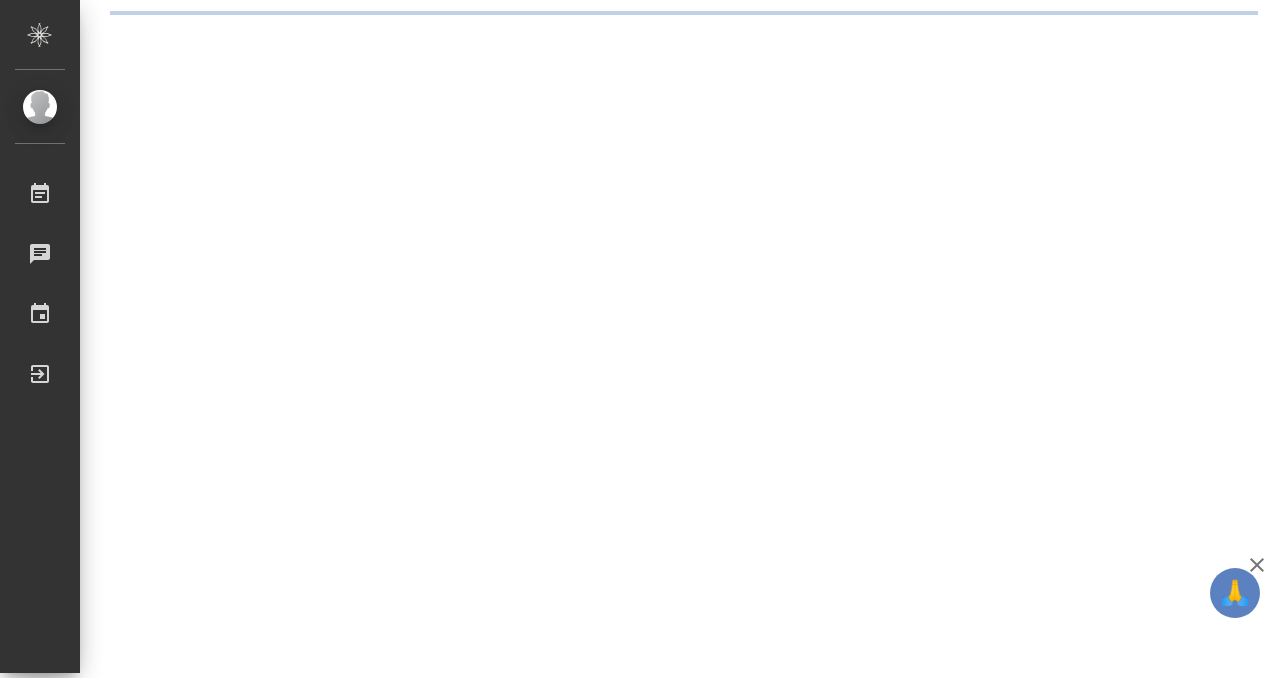 scroll, scrollTop: 0, scrollLeft: 0, axis: both 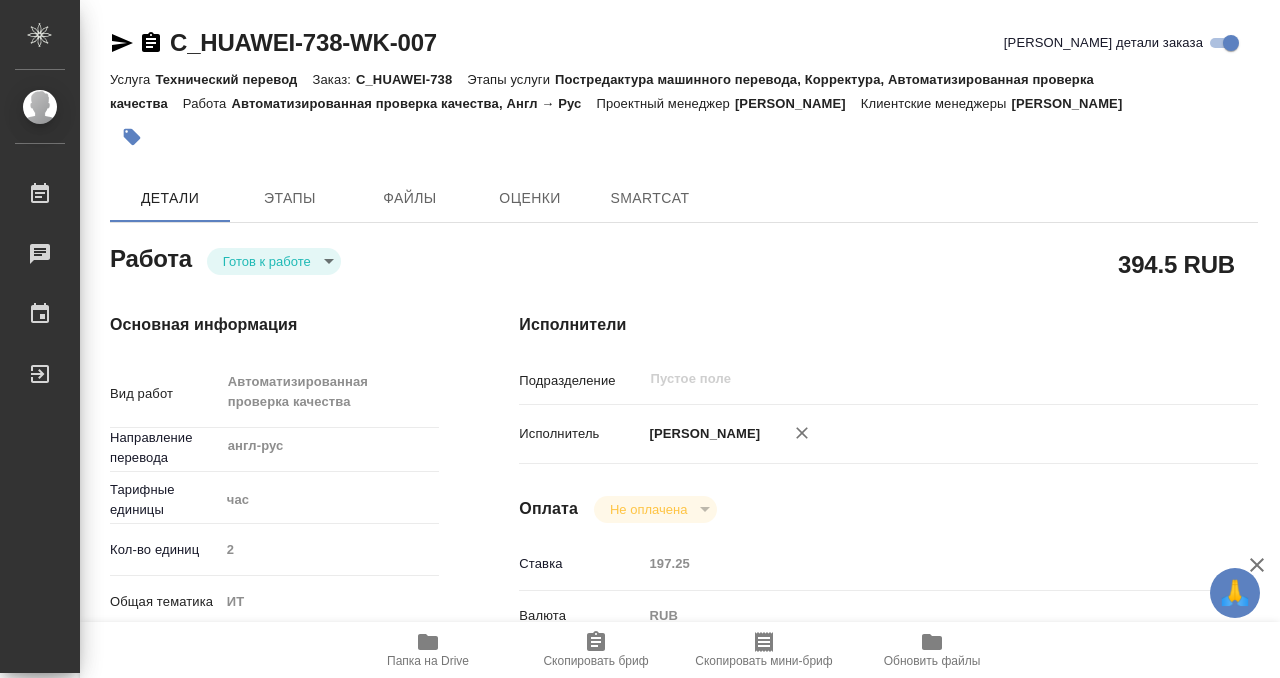 type on "x" 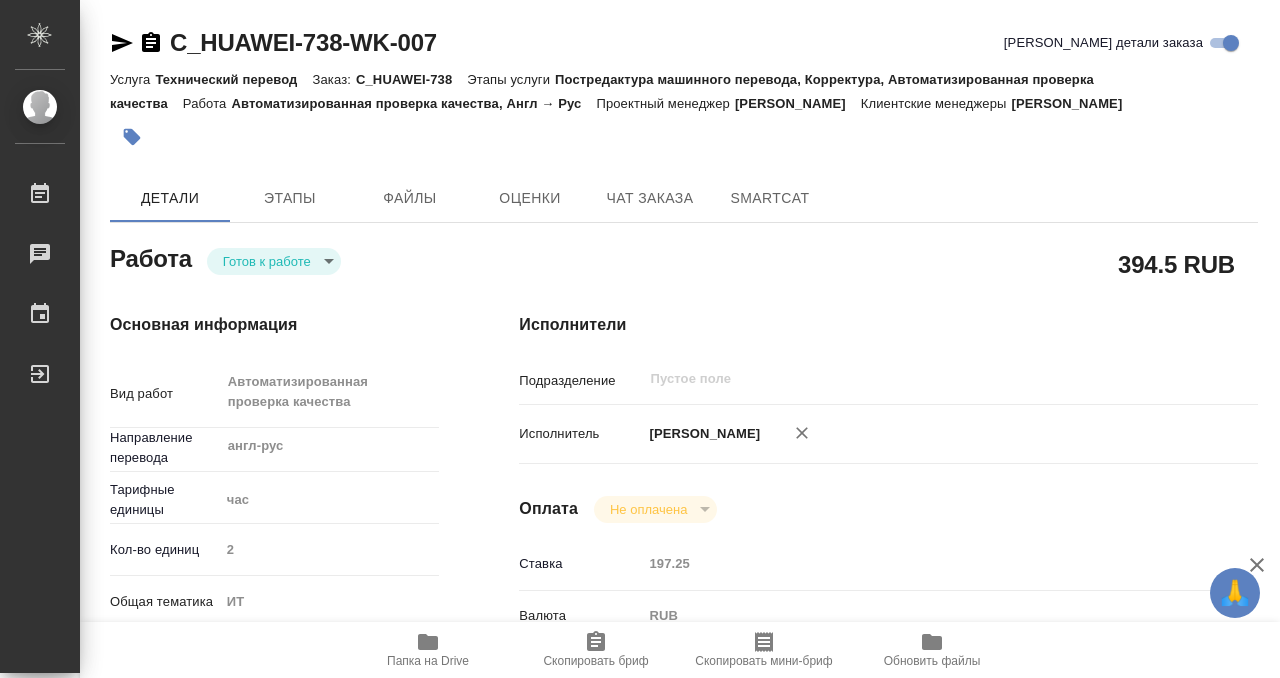 type on "x" 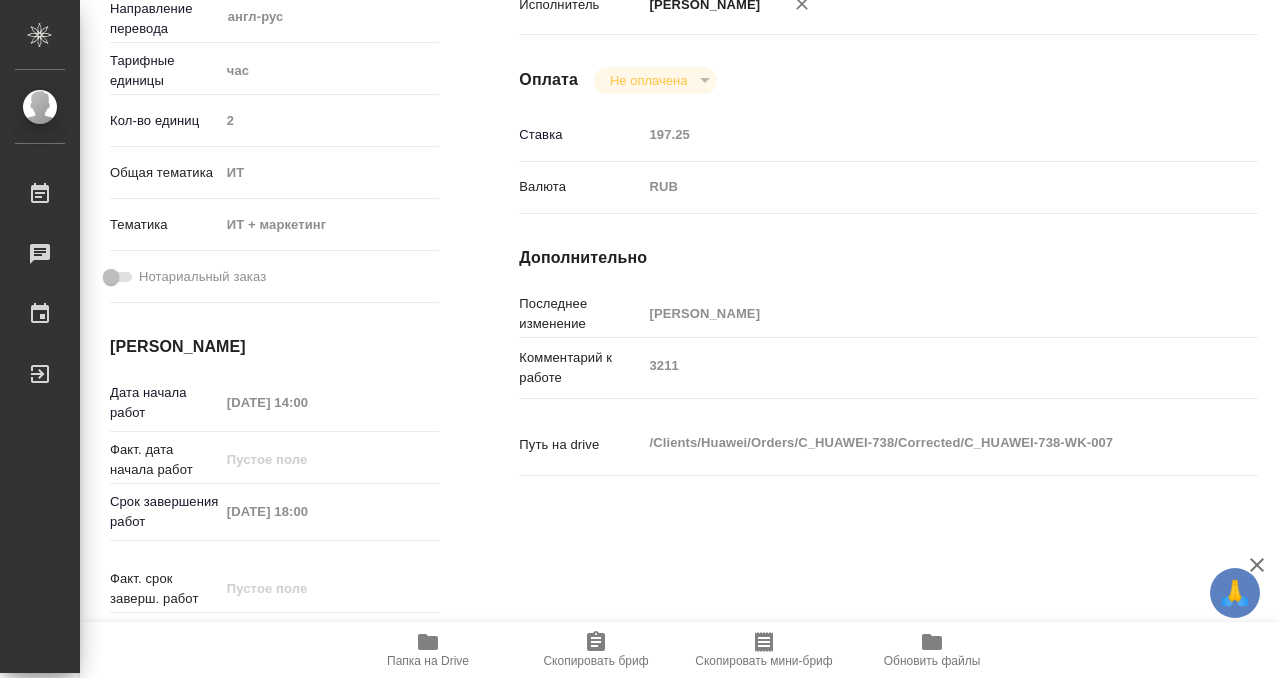 type on "x" 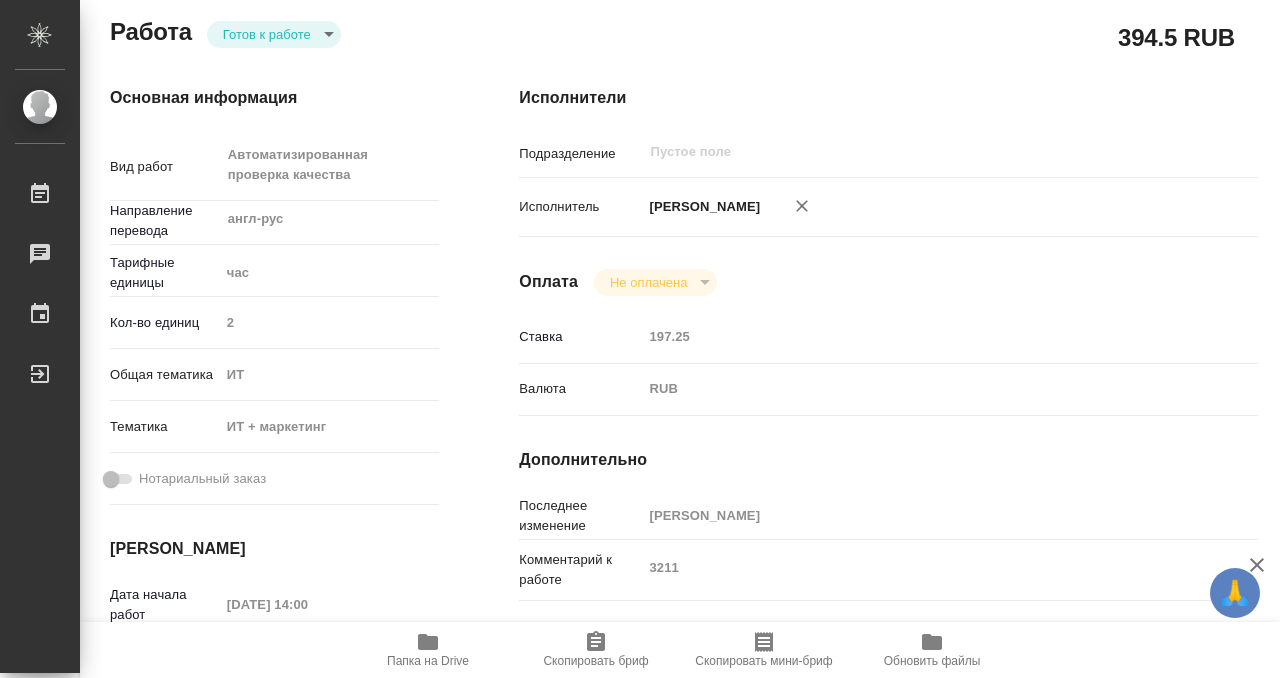 scroll, scrollTop: 0, scrollLeft: 0, axis: both 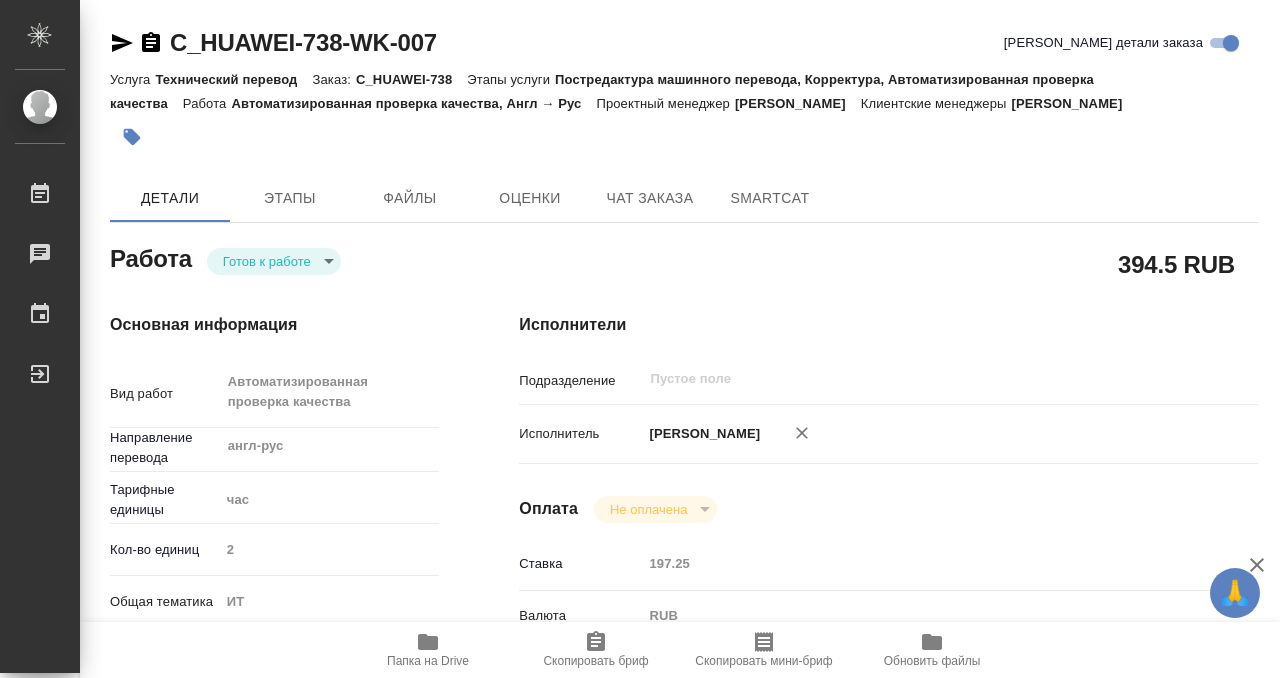 type on "x" 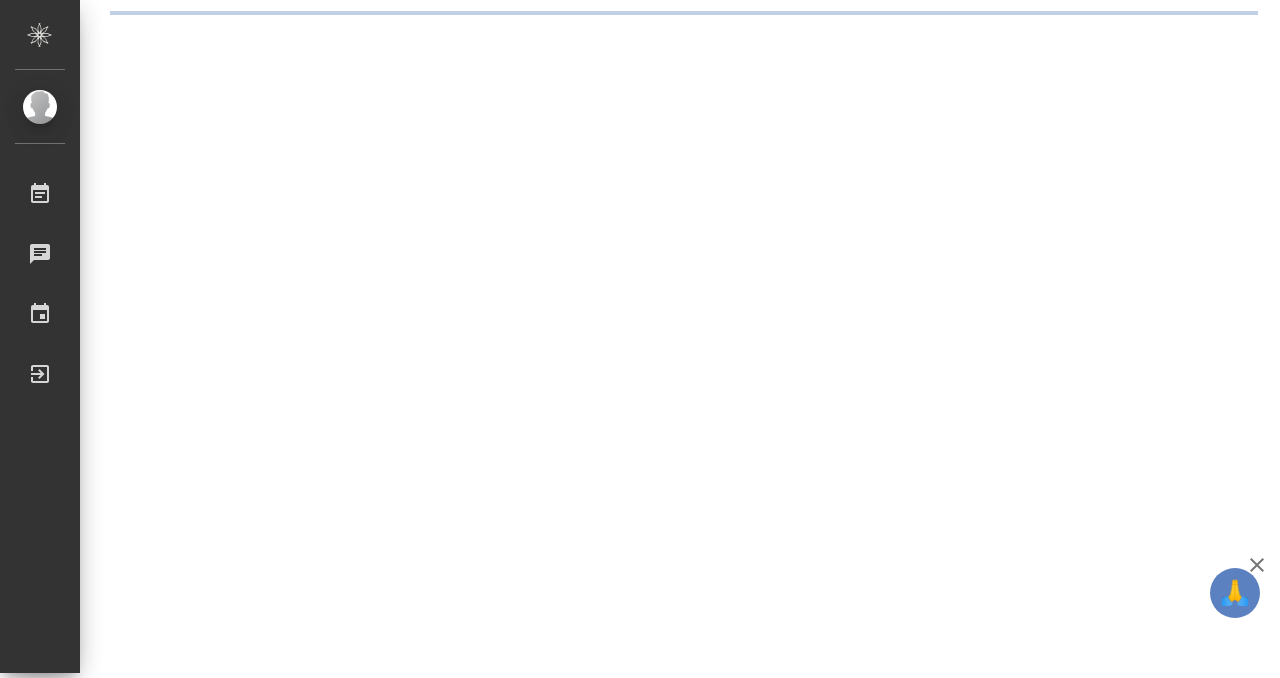 scroll, scrollTop: 0, scrollLeft: 0, axis: both 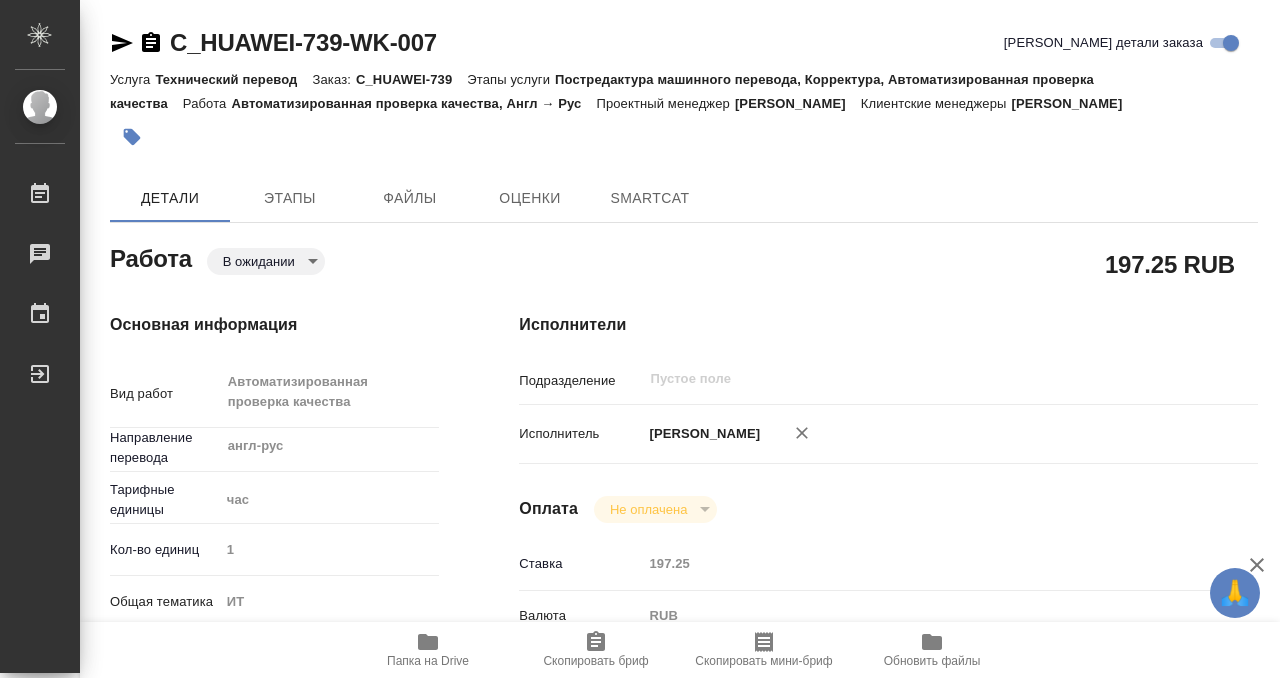 type on "x" 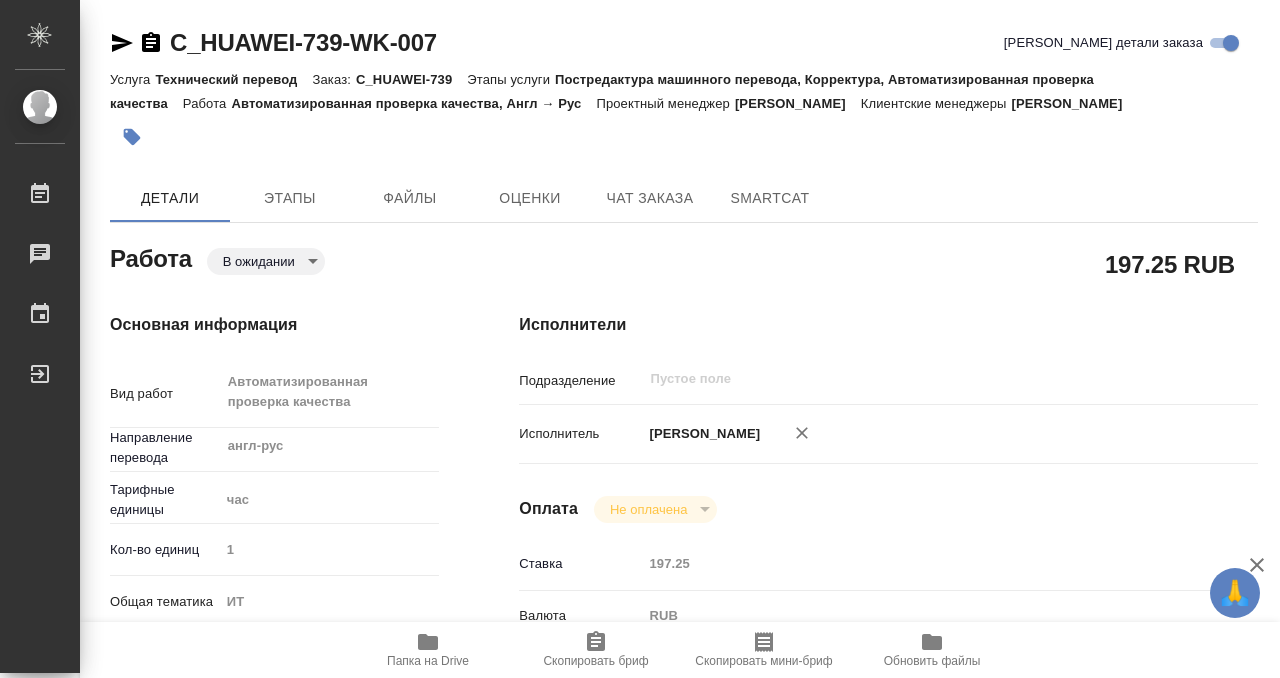 scroll, scrollTop: 532, scrollLeft: 0, axis: vertical 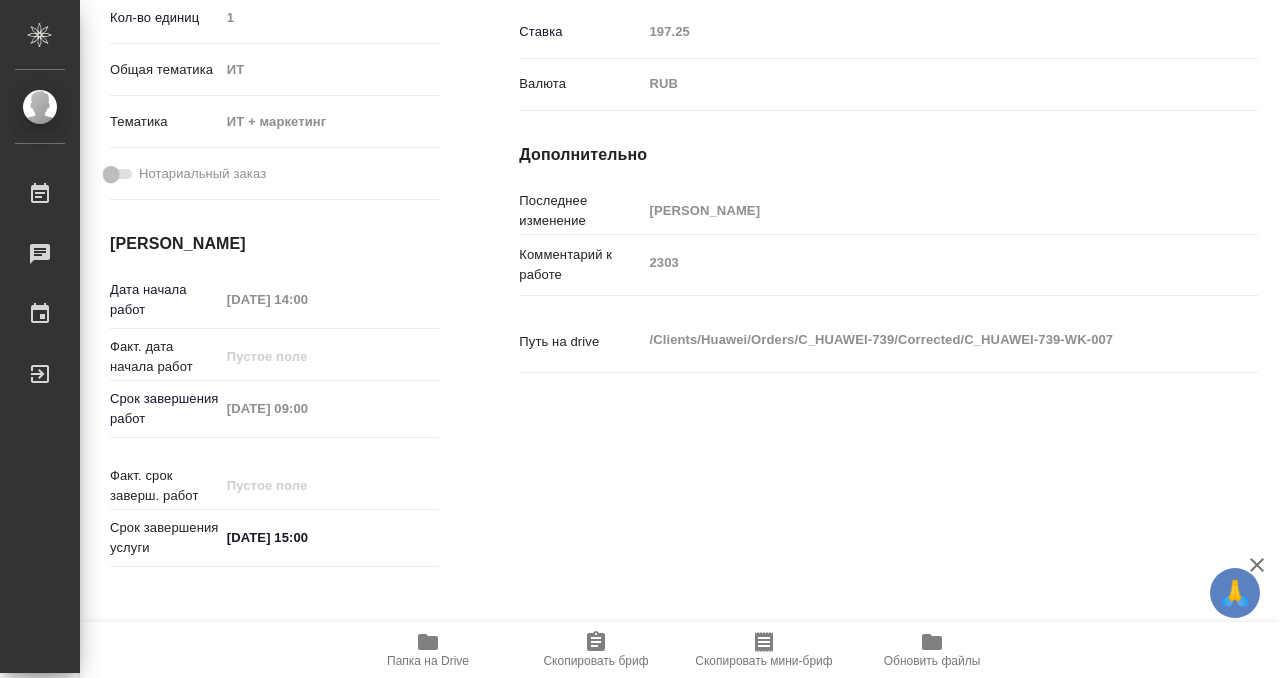 type on "x" 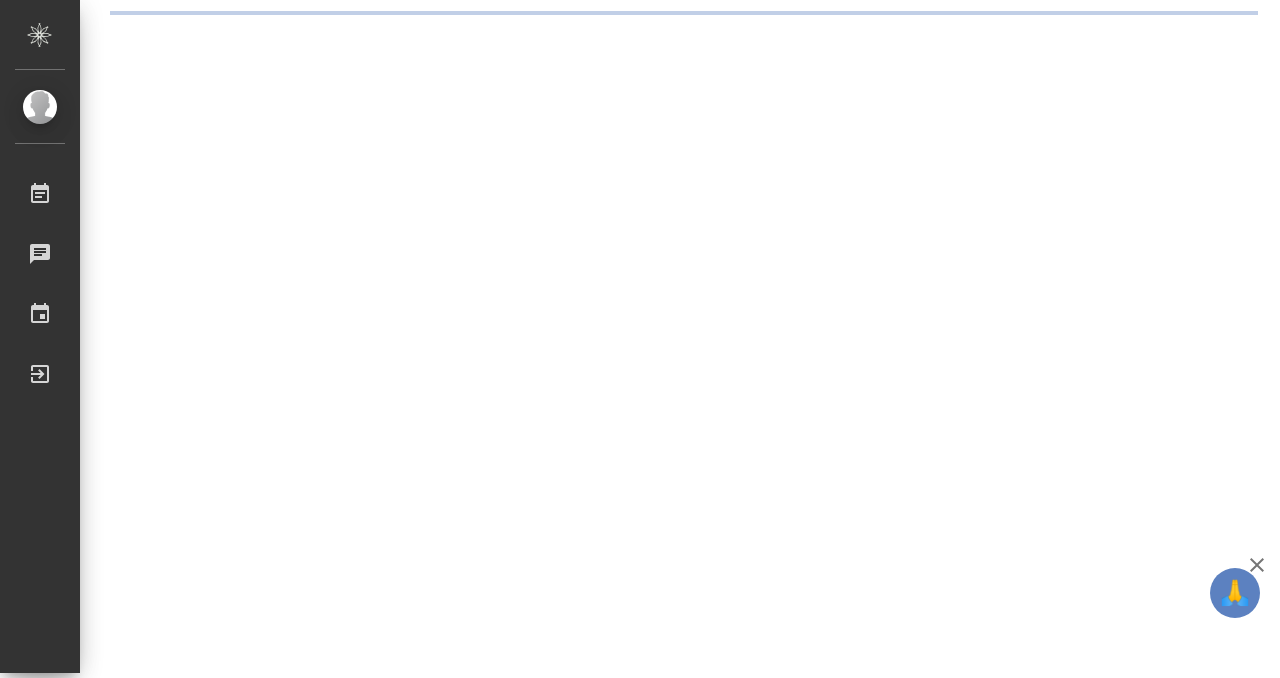 scroll, scrollTop: 0, scrollLeft: 0, axis: both 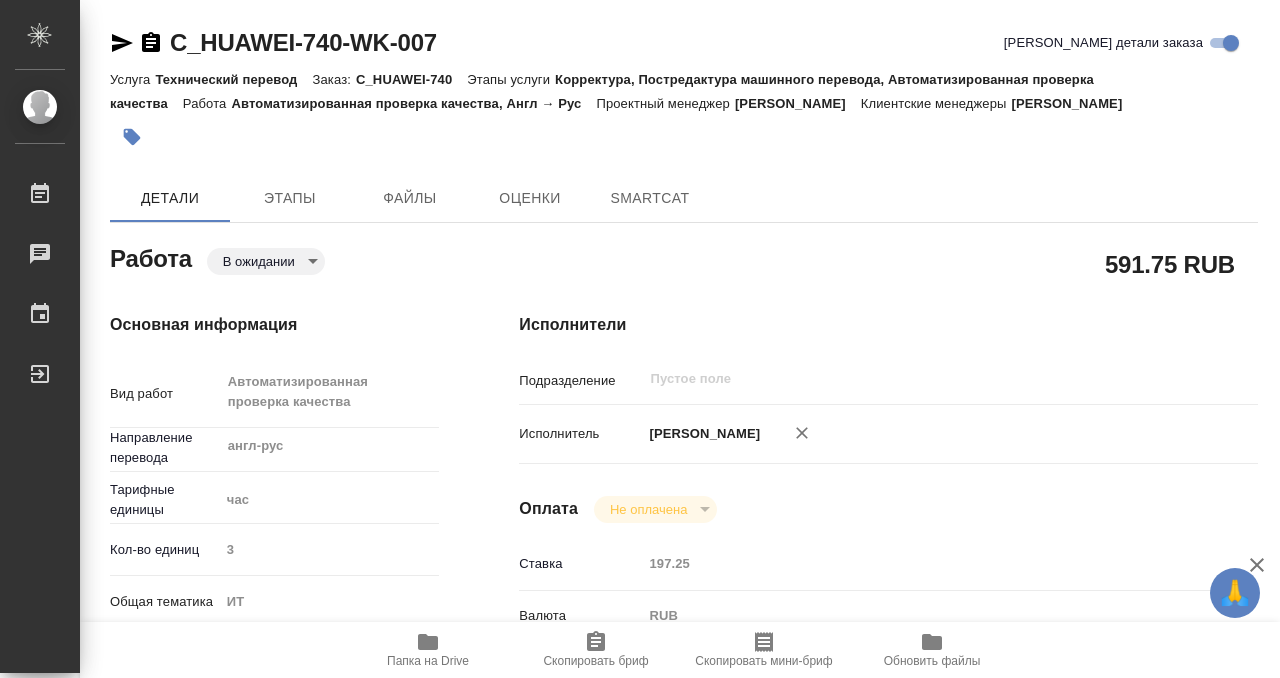 type on "x" 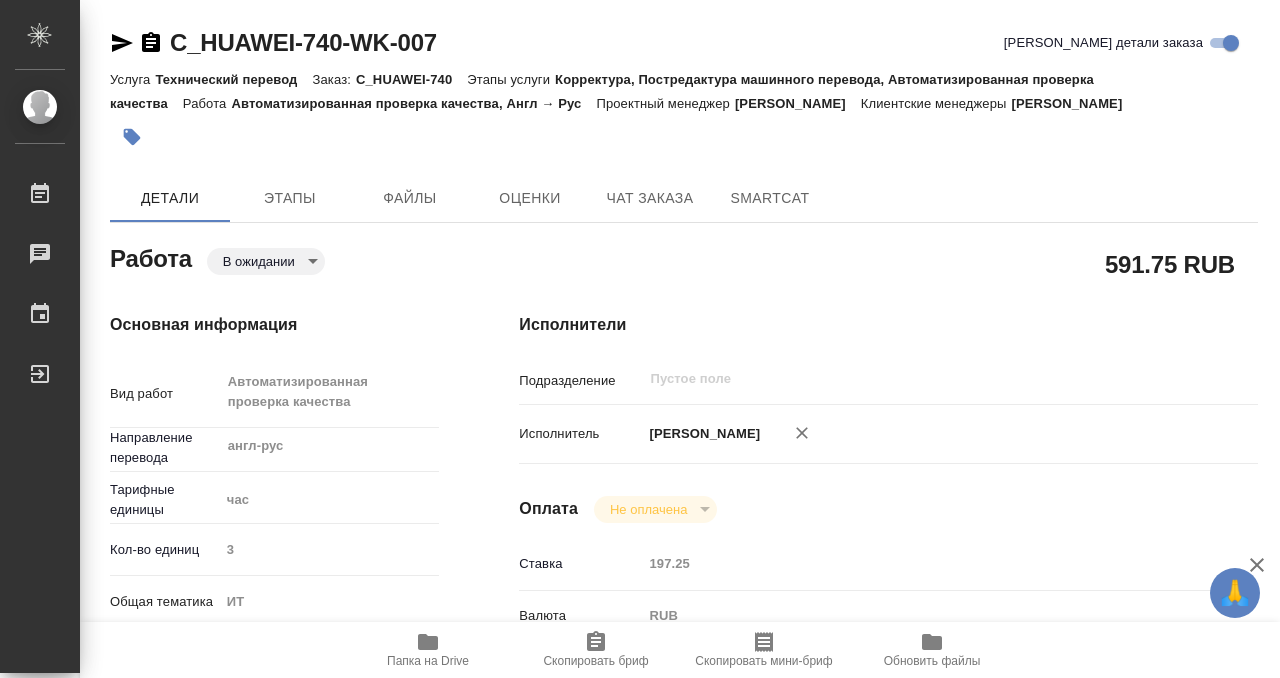 scroll, scrollTop: 413, scrollLeft: 0, axis: vertical 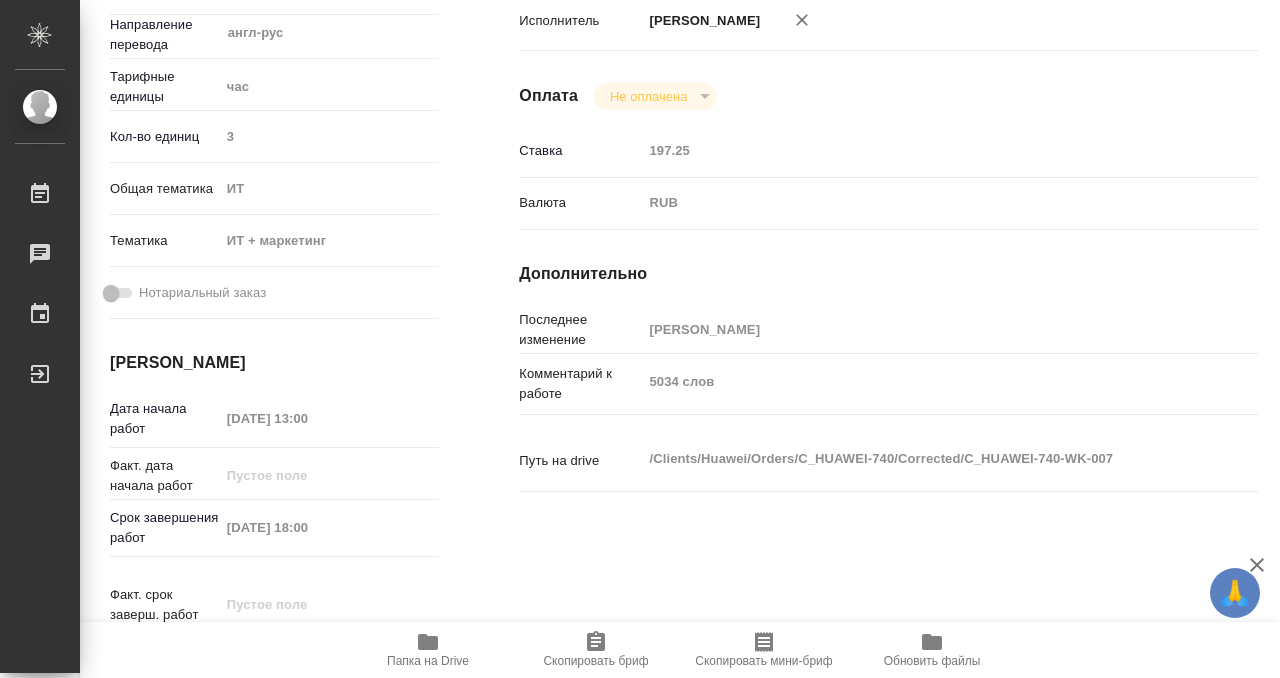 type on "x" 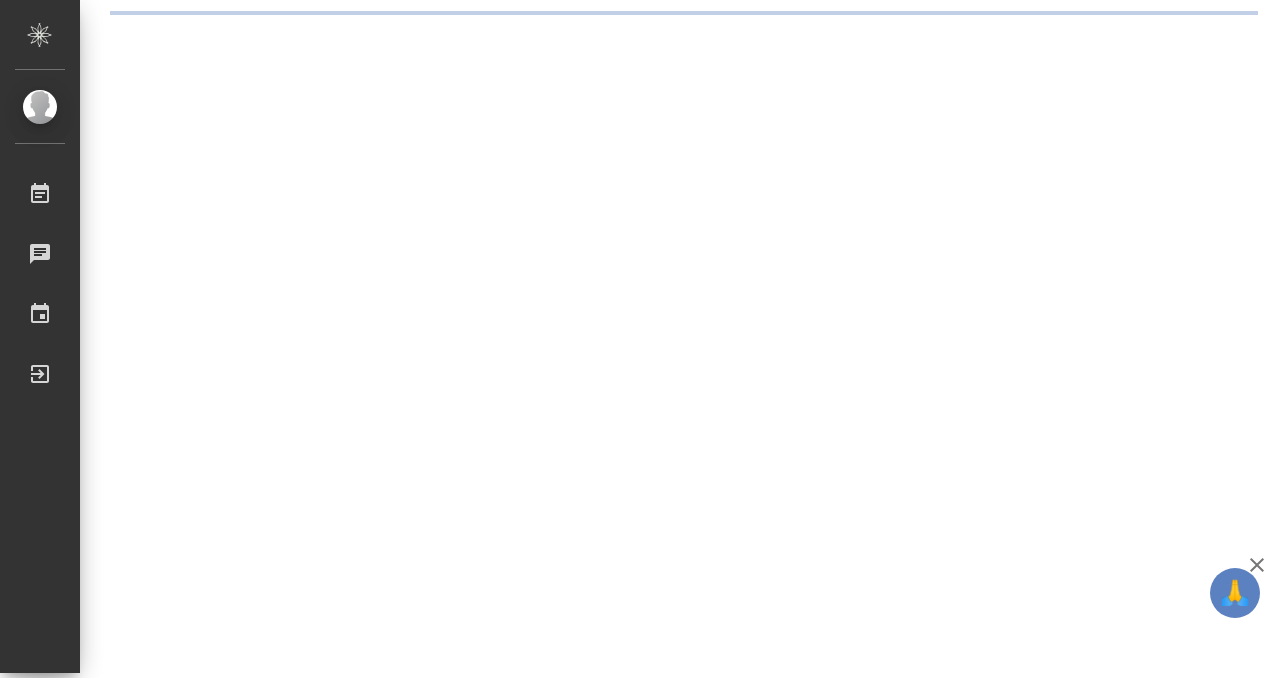 scroll, scrollTop: 0, scrollLeft: 0, axis: both 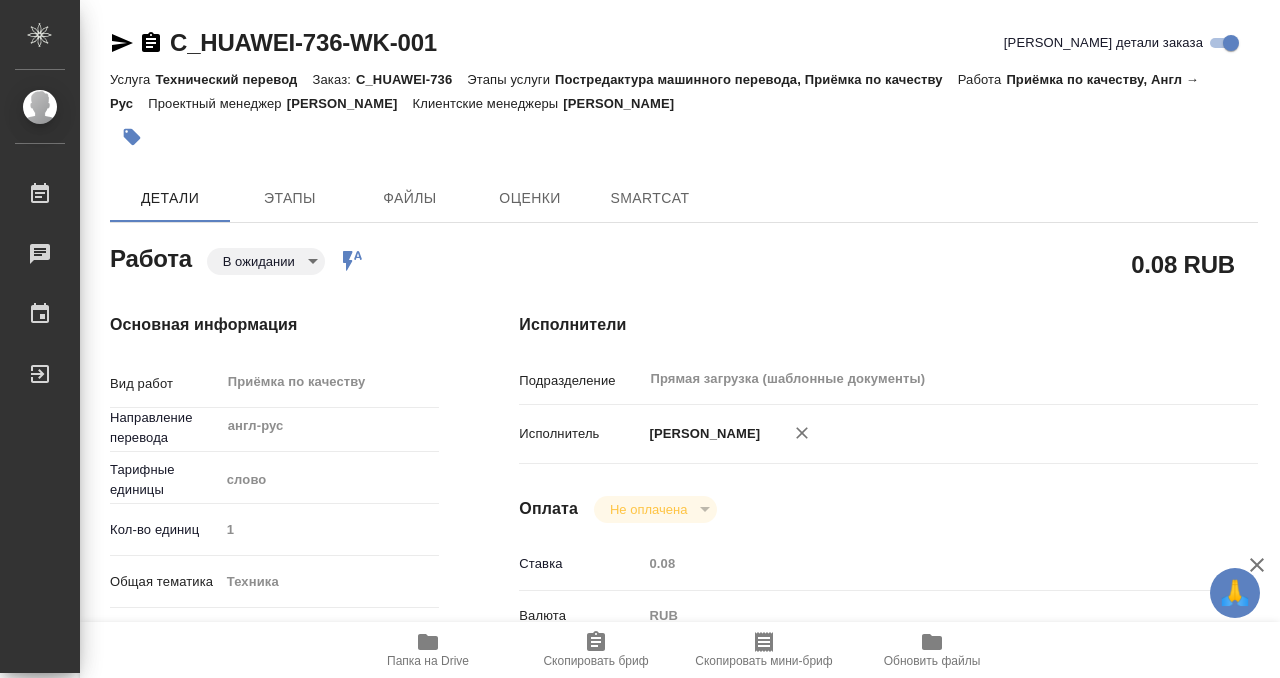 type on "x" 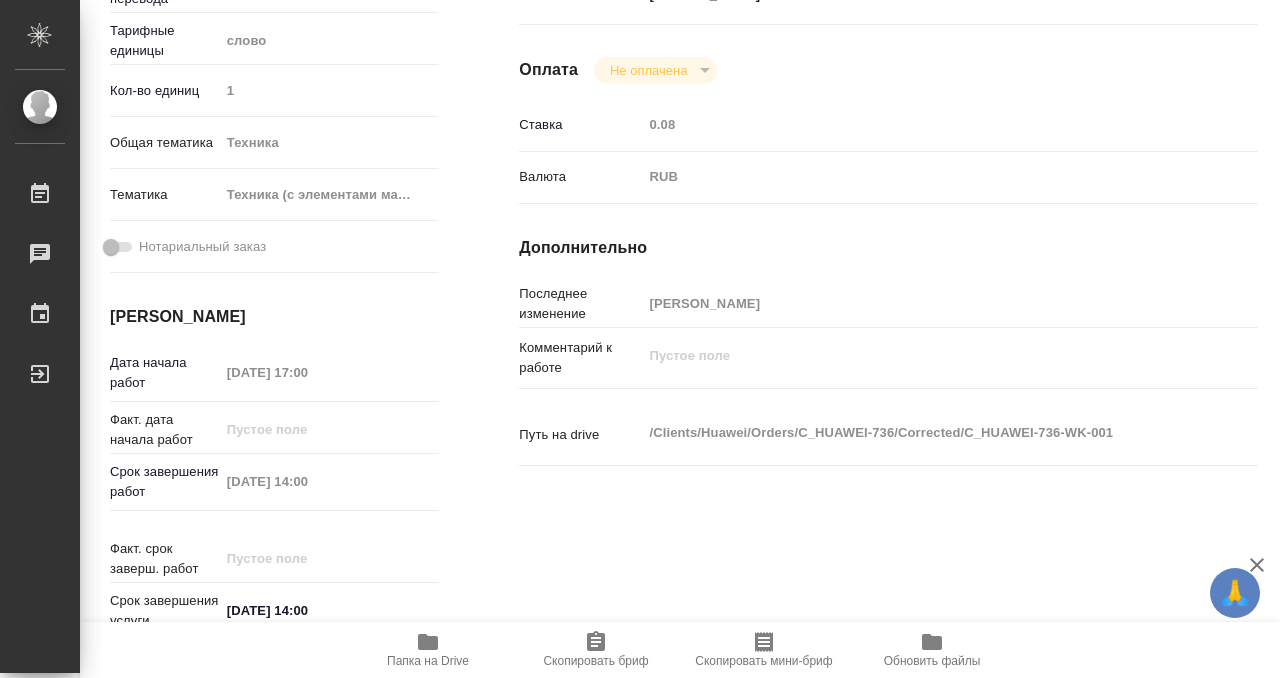 type on "x" 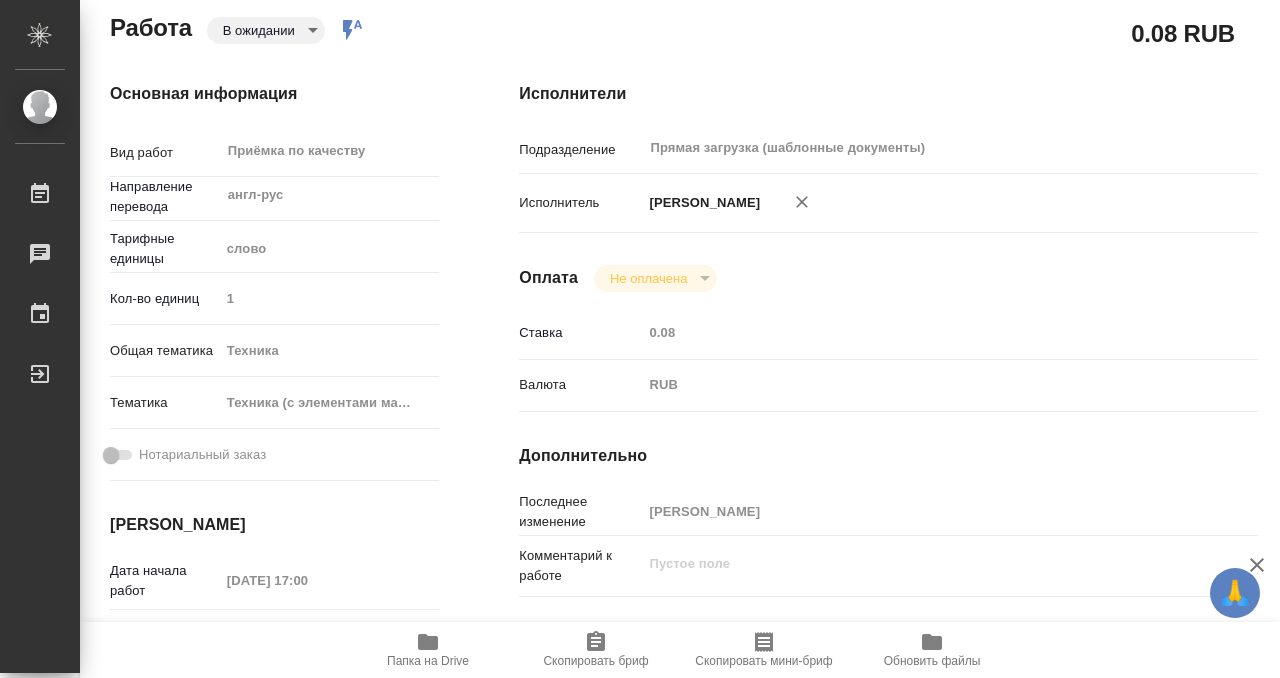 scroll, scrollTop: 28, scrollLeft: 0, axis: vertical 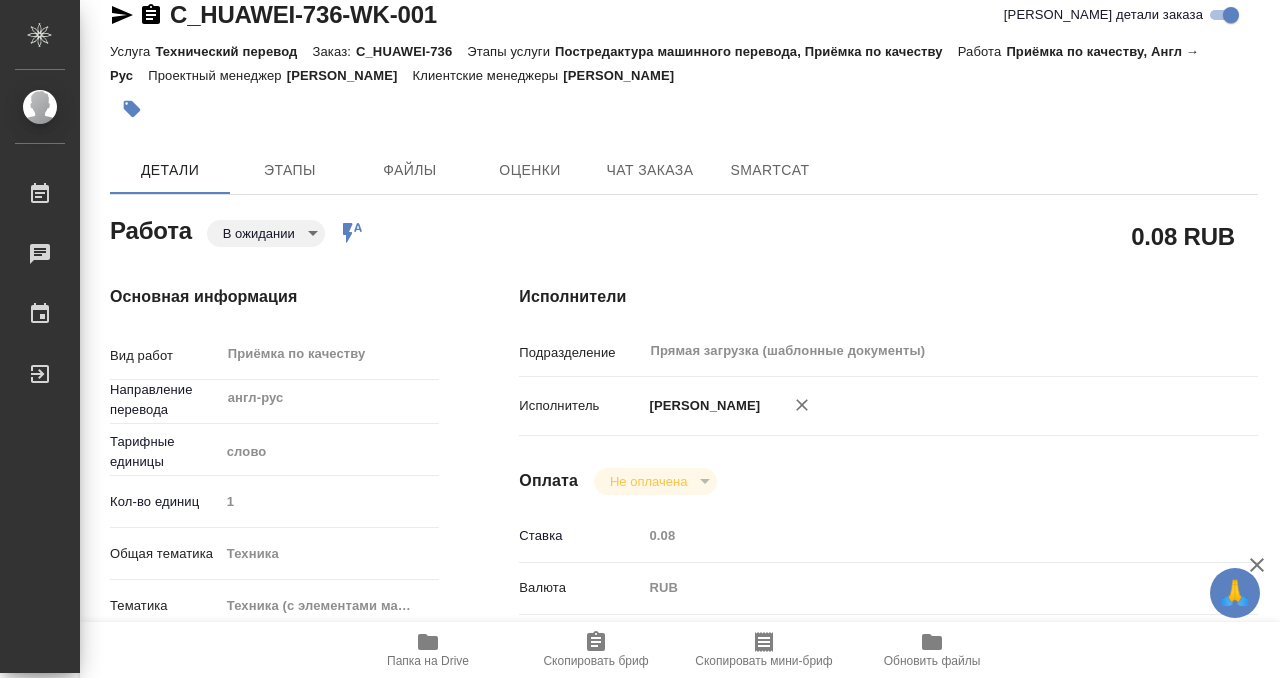 type on "x" 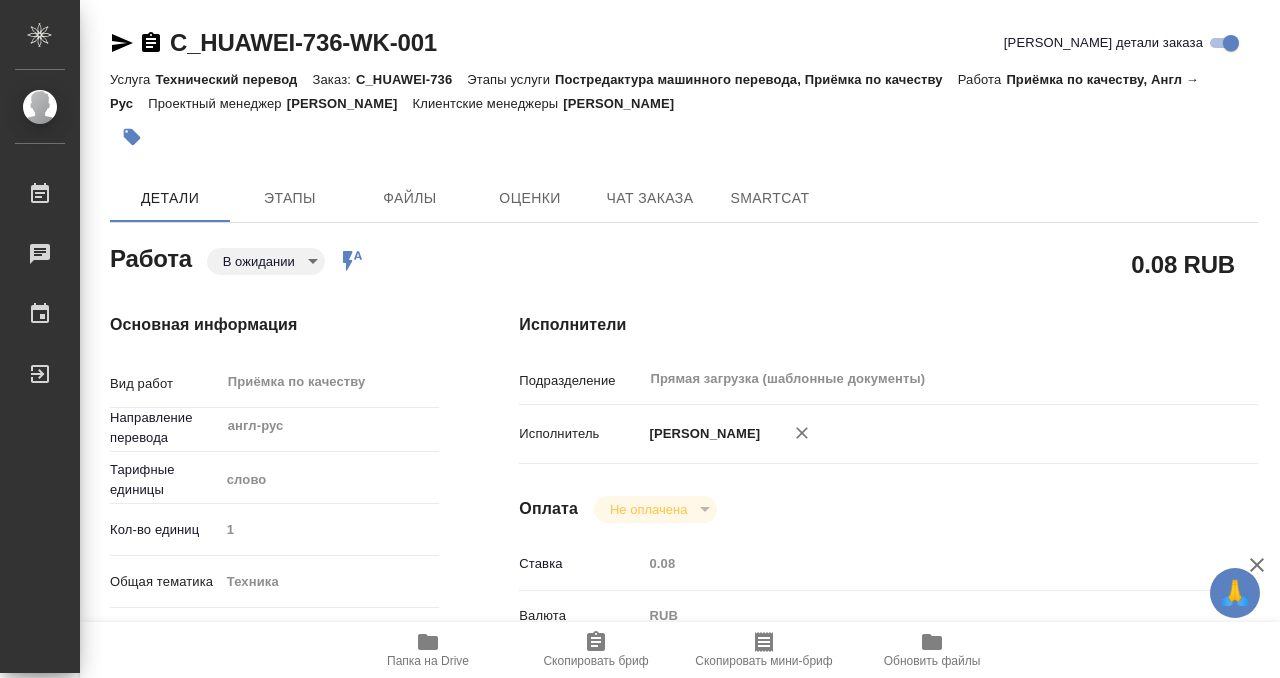 type on "x" 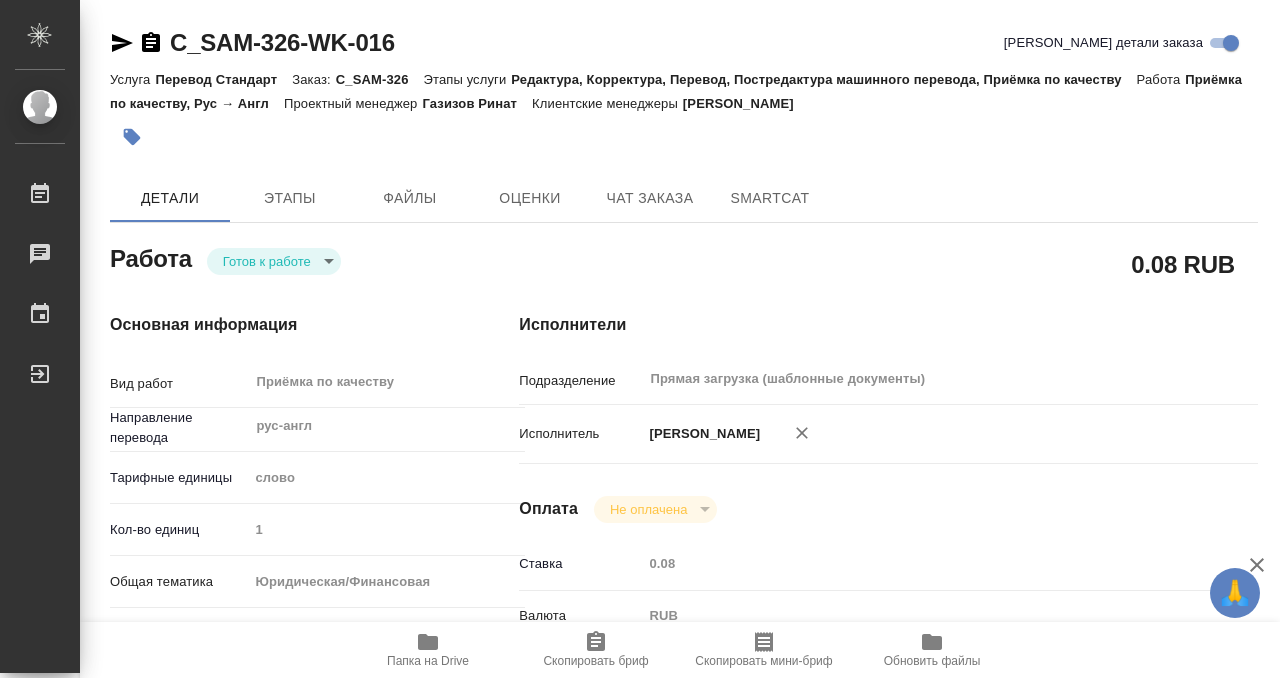 scroll, scrollTop: 0, scrollLeft: 0, axis: both 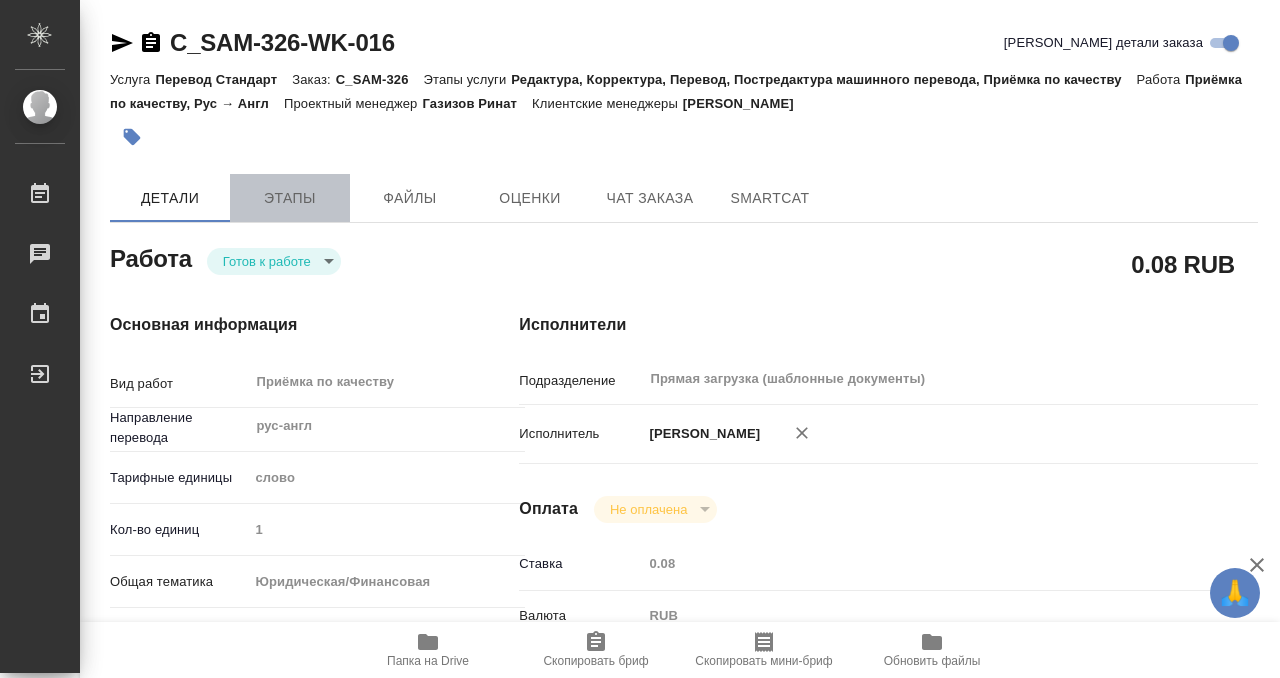 click on "Этапы" at bounding box center [290, 198] 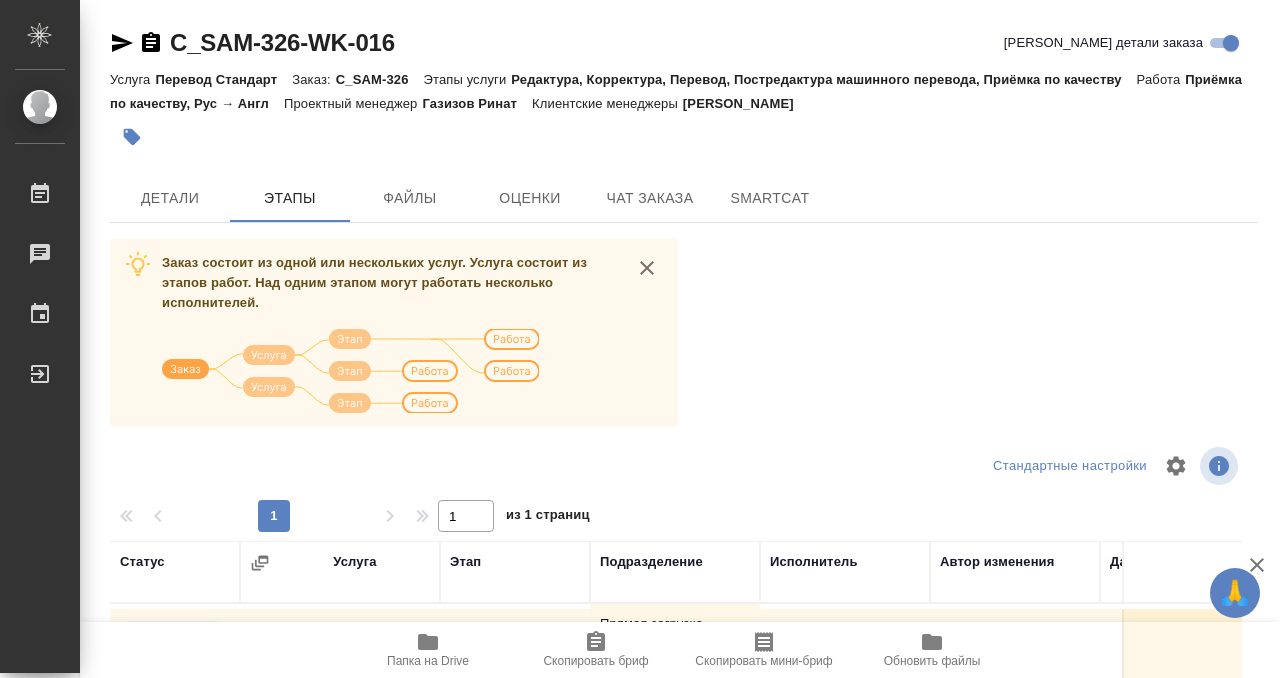 scroll, scrollTop: 364, scrollLeft: 0, axis: vertical 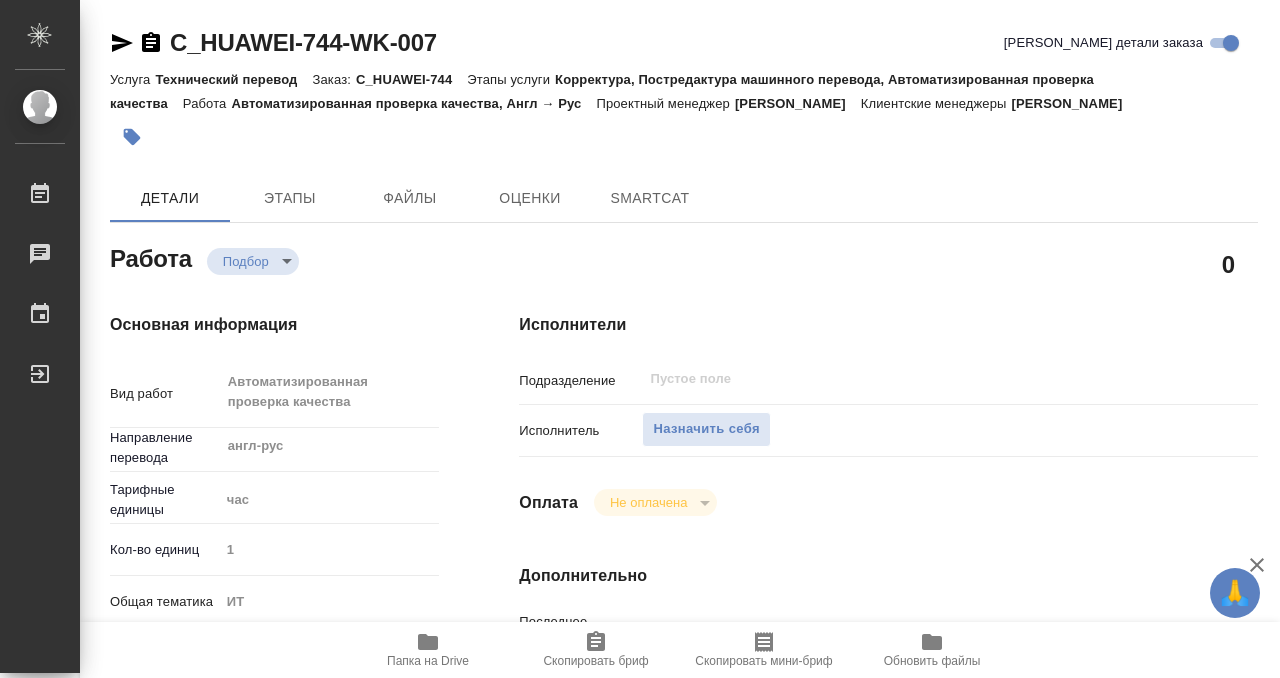 type on "x" 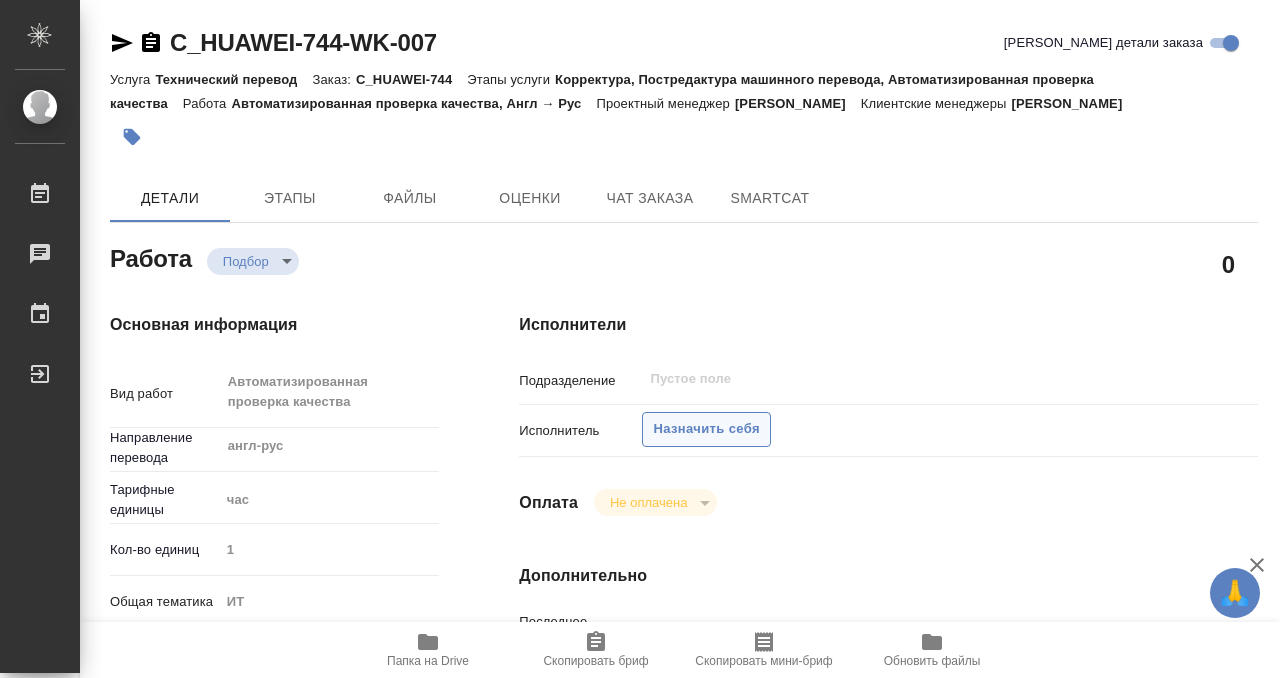 click on "Назначить себя" at bounding box center [706, 429] 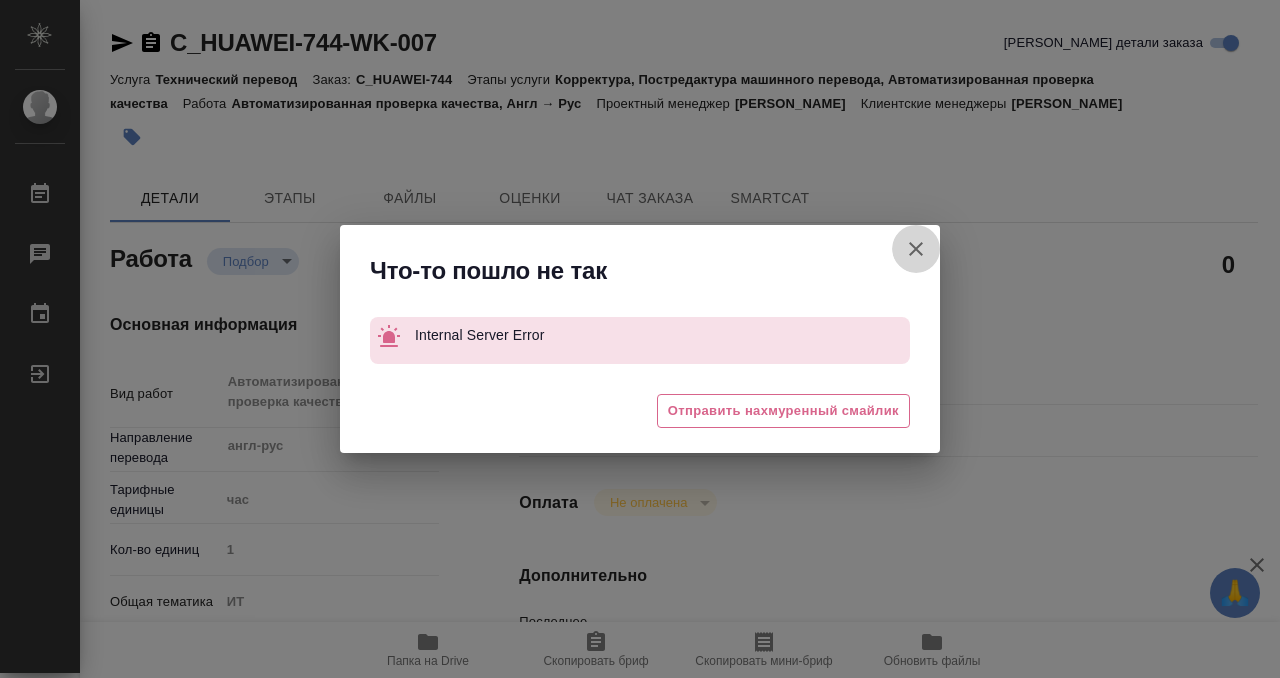 click 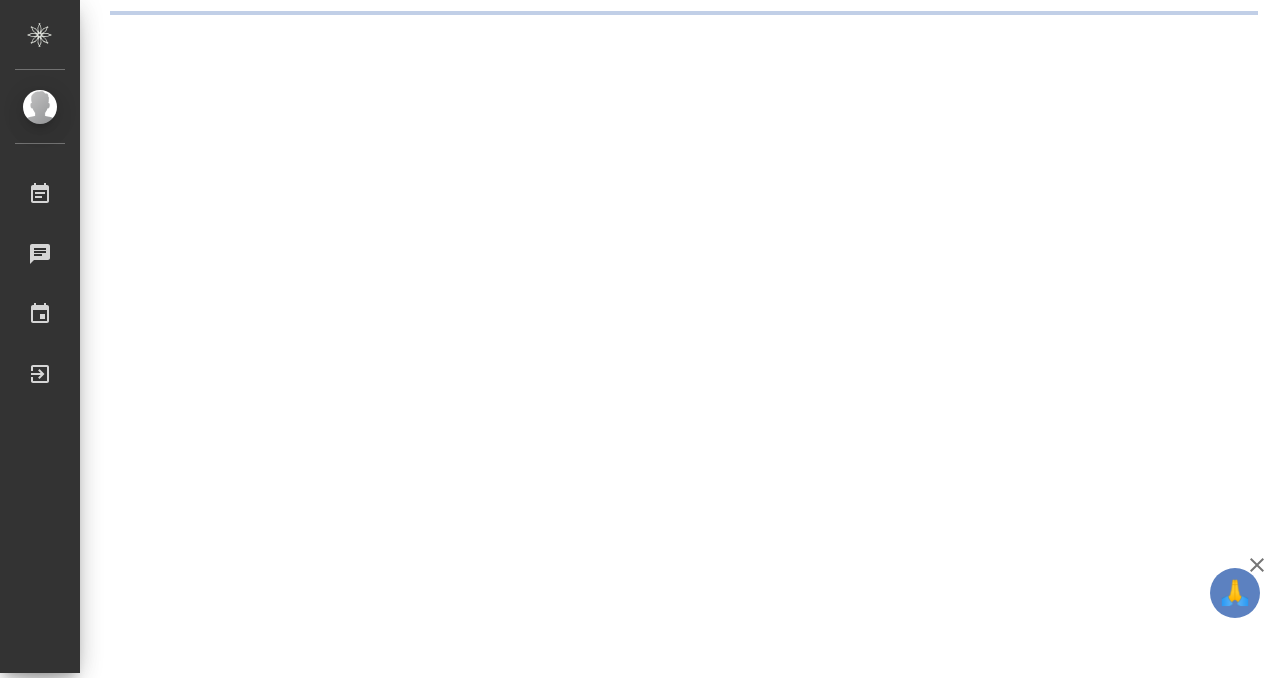 scroll, scrollTop: 0, scrollLeft: 0, axis: both 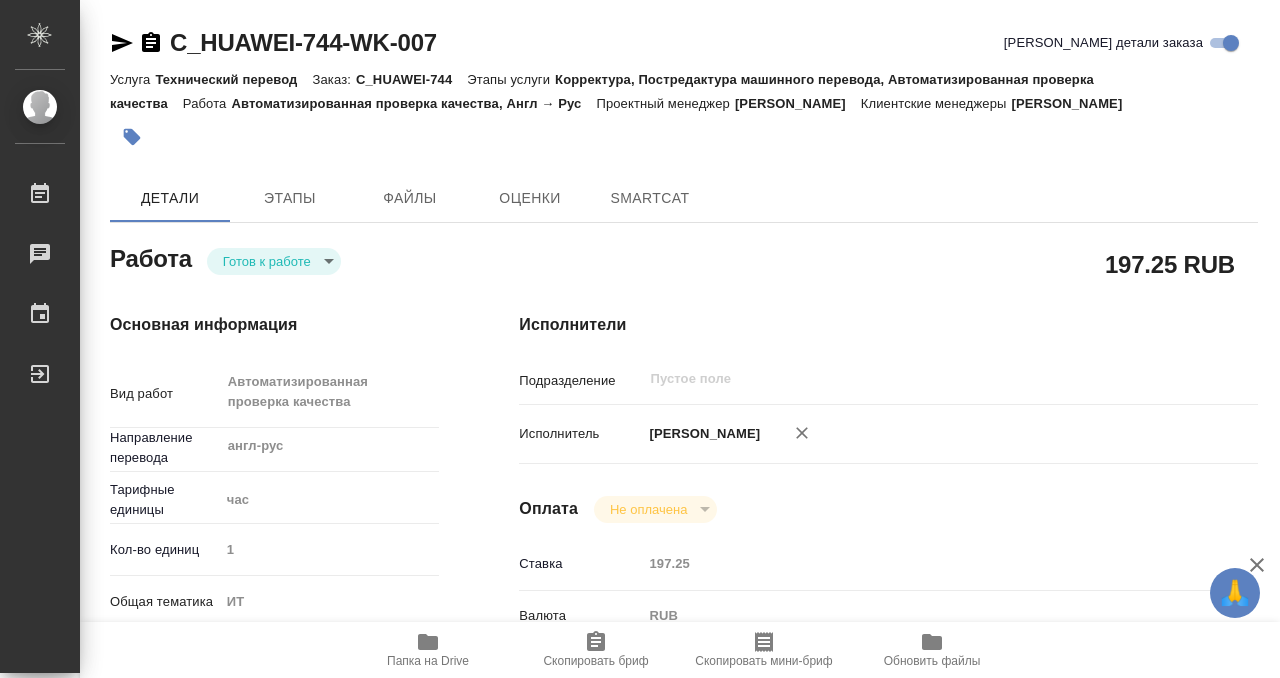 type on "x" 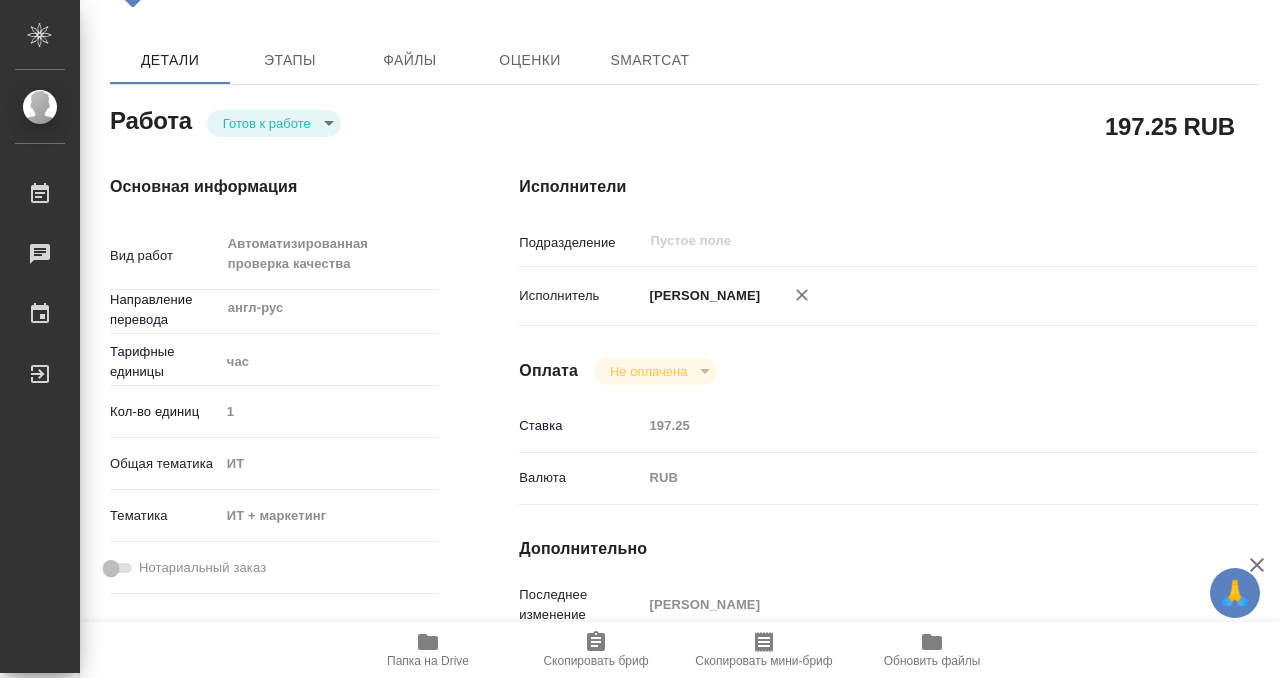 type on "x" 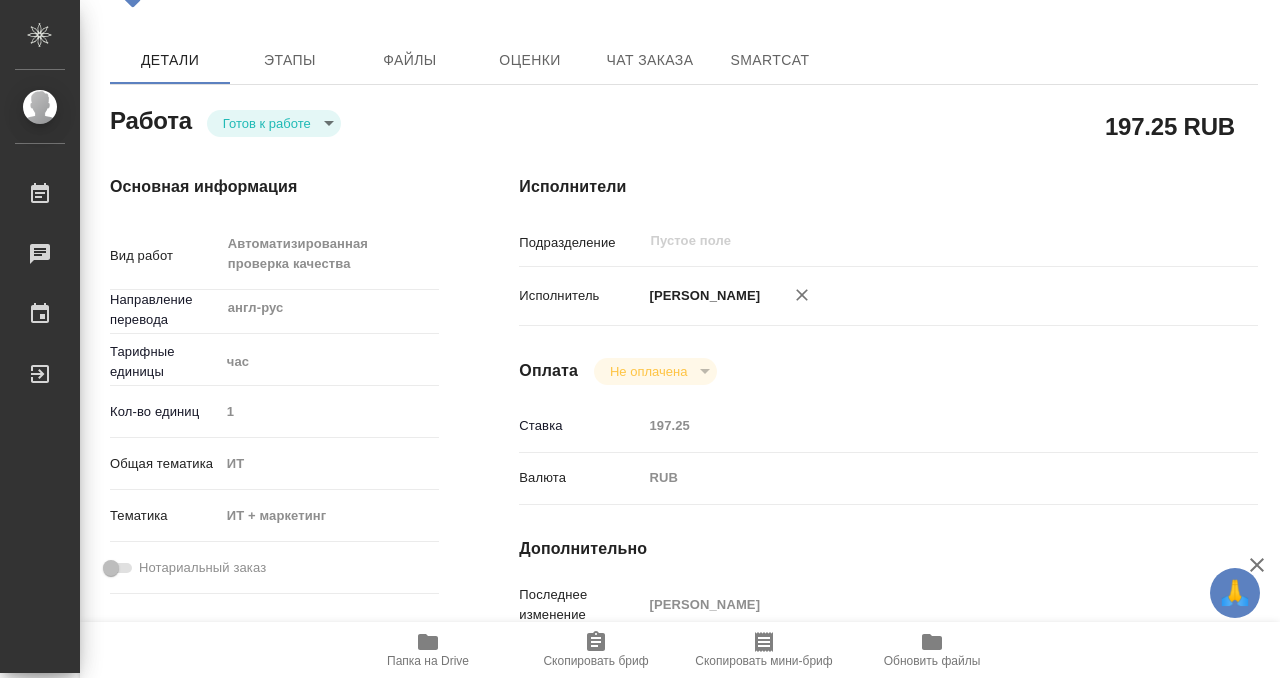 scroll, scrollTop: 644, scrollLeft: 0, axis: vertical 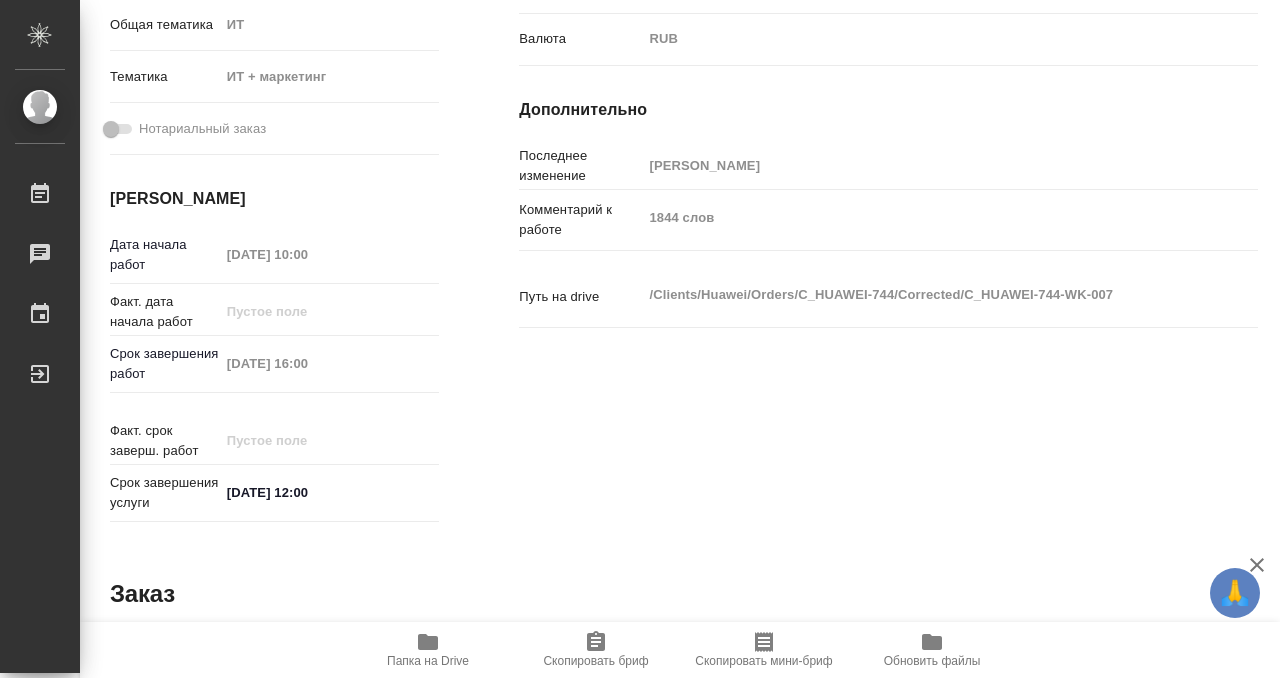 type on "x" 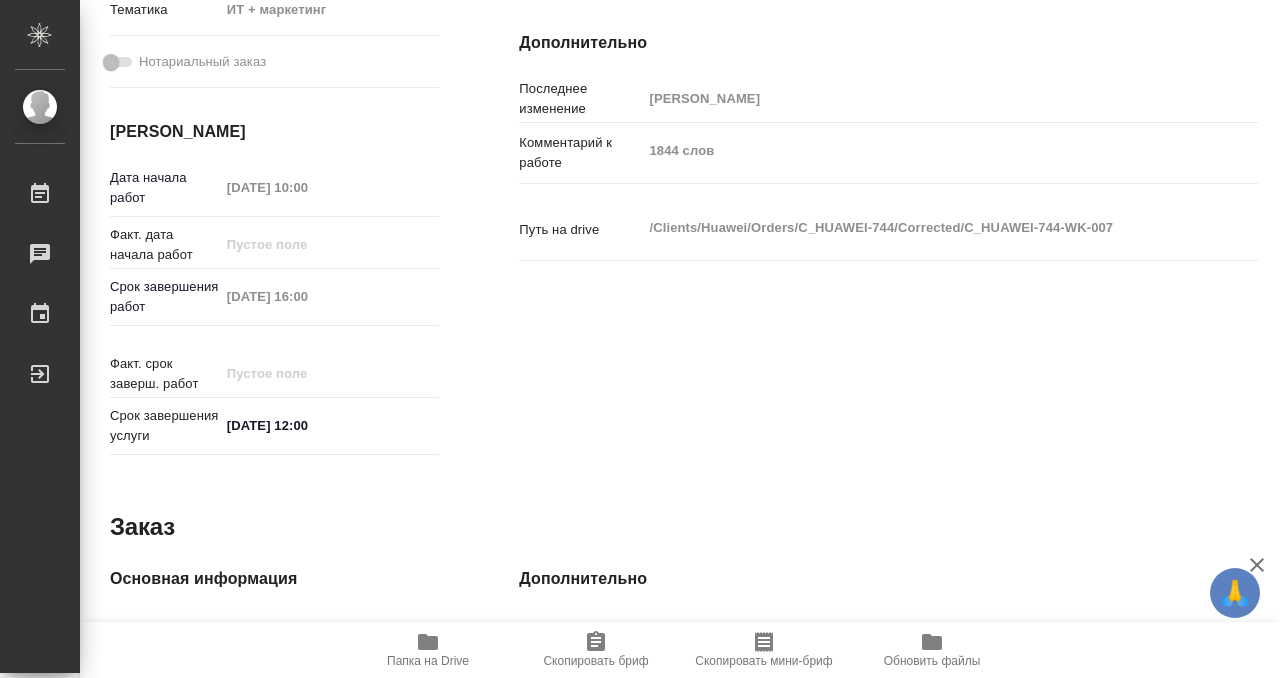 type on "x" 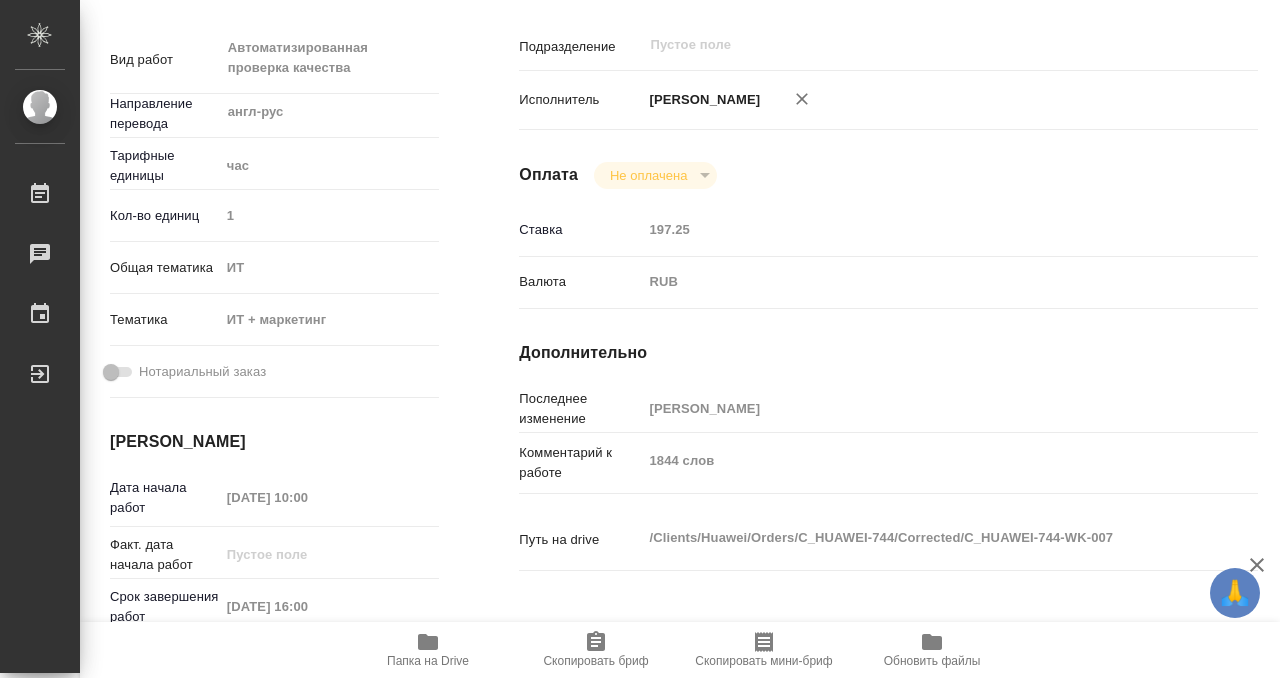 scroll, scrollTop: 0, scrollLeft: 0, axis: both 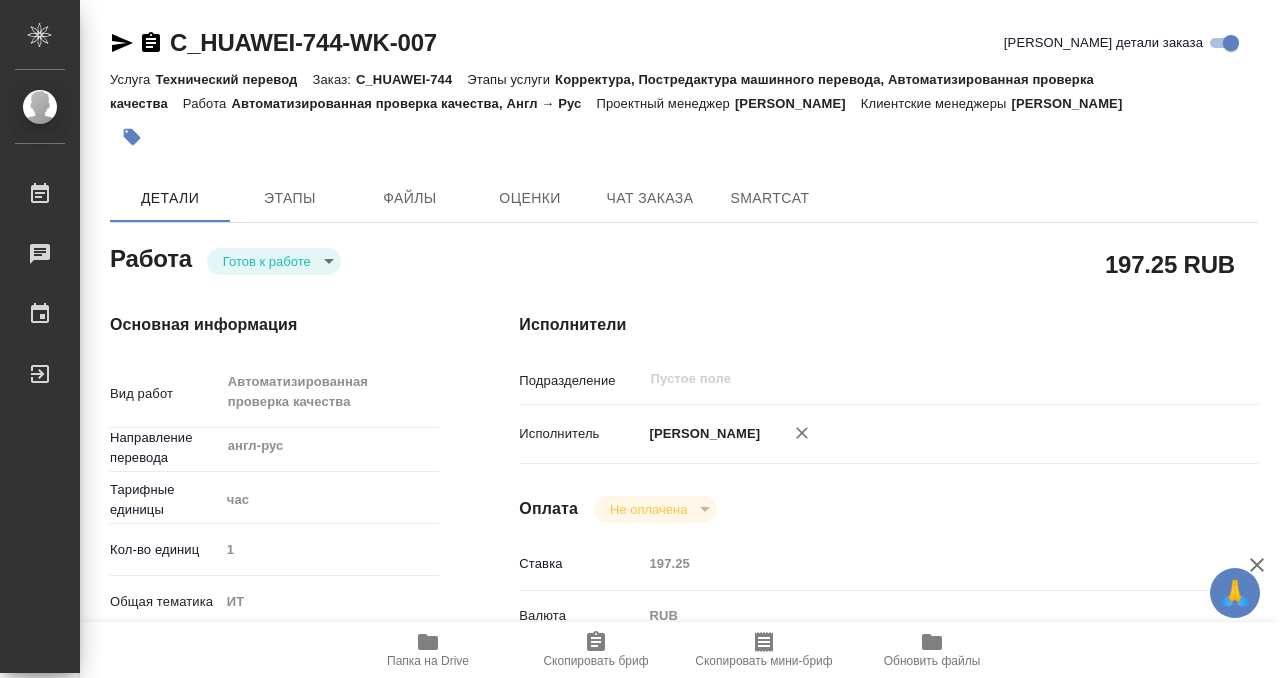 type on "x" 